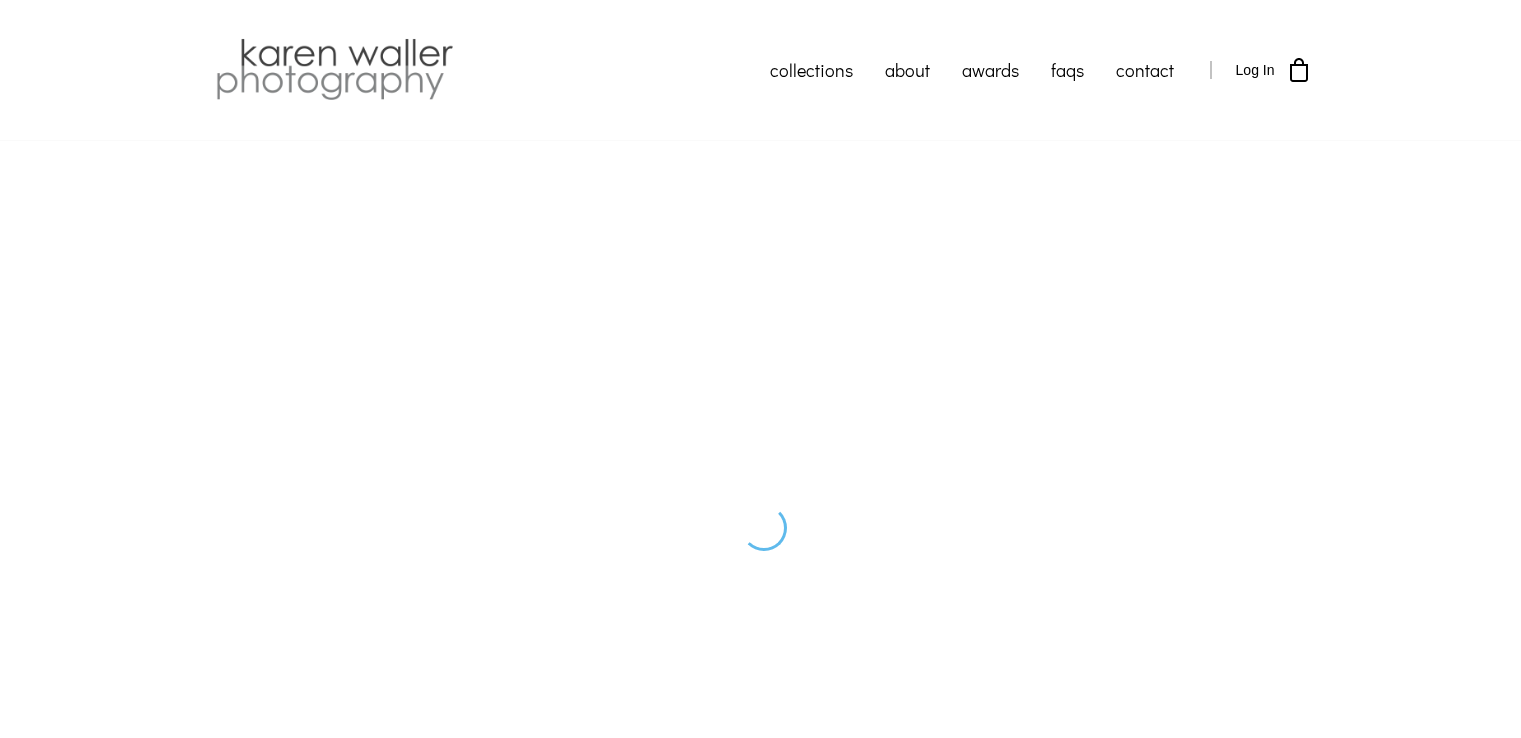 scroll, scrollTop: 0, scrollLeft: 0, axis: both 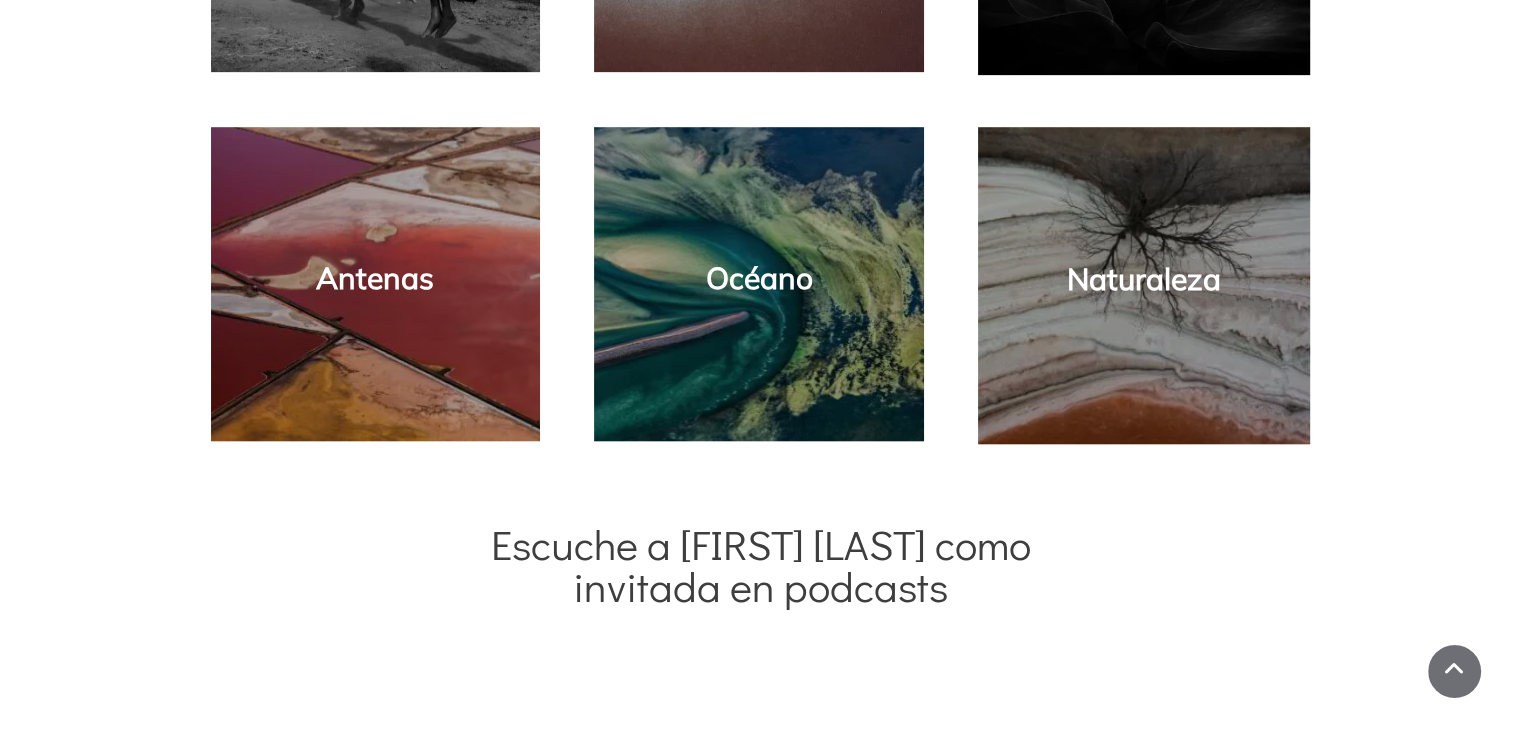drag, startPoint x: 1207, startPoint y: 353, endPoint x: 1128, endPoint y: 385, distance: 85.23497 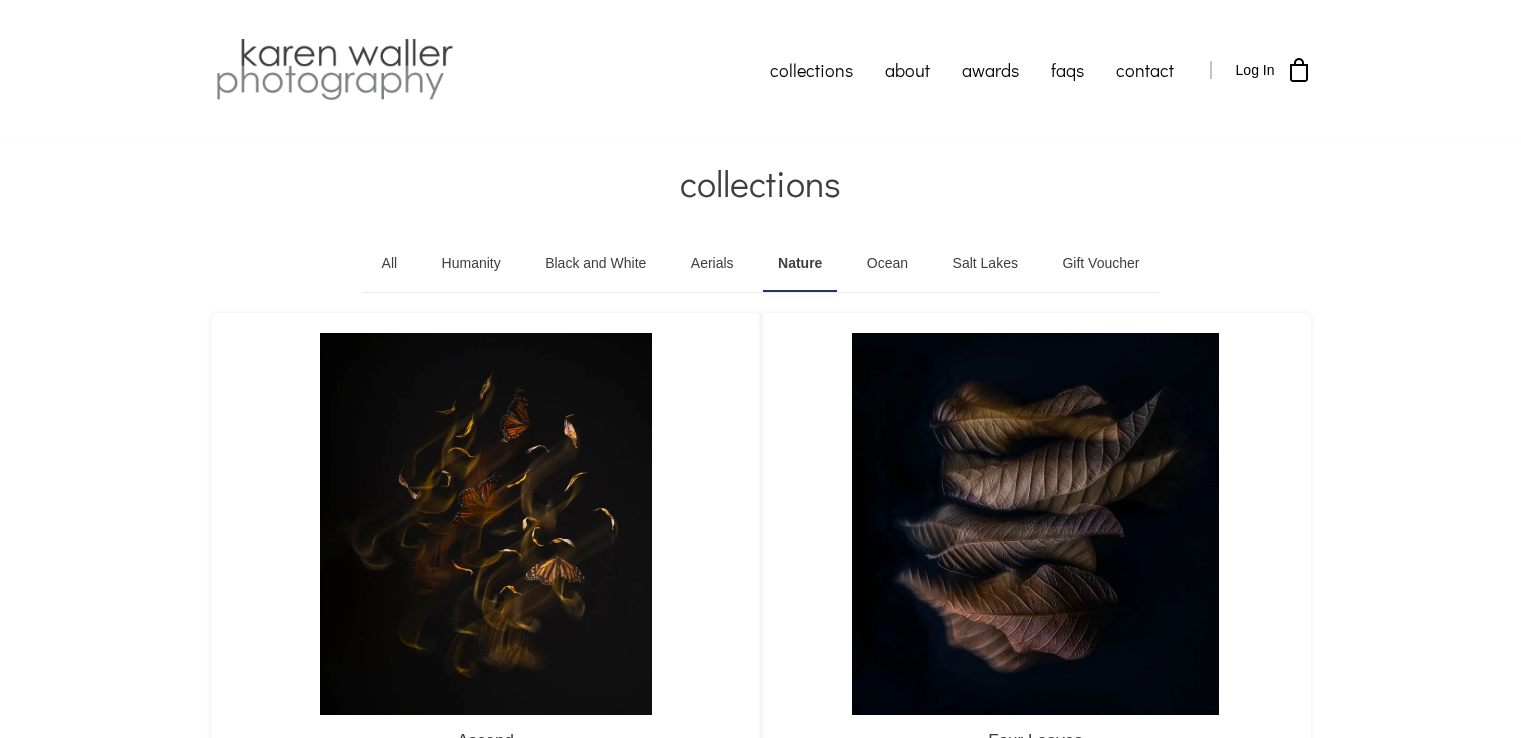 scroll, scrollTop: 0, scrollLeft: 0, axis: both 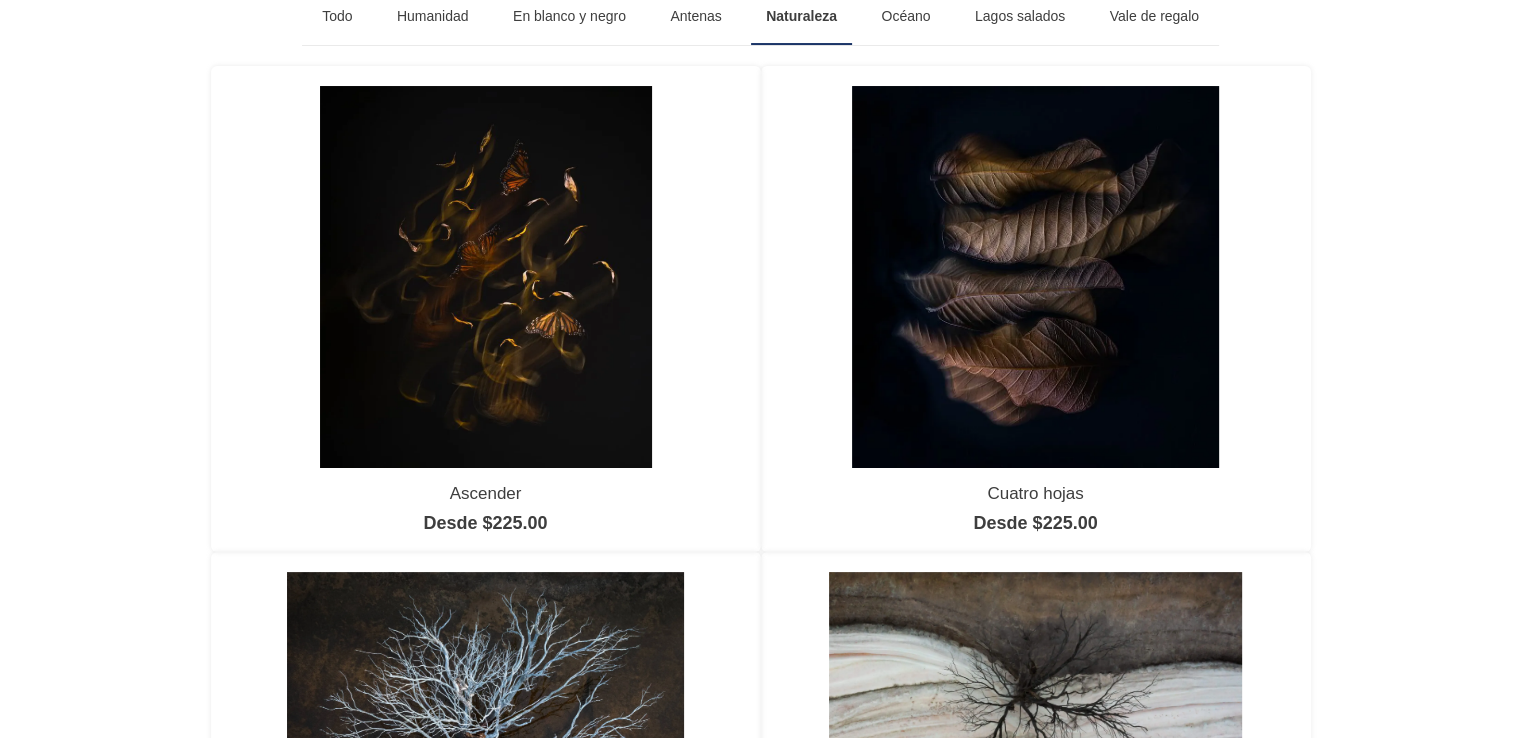 click at bounding box center [486, 277] 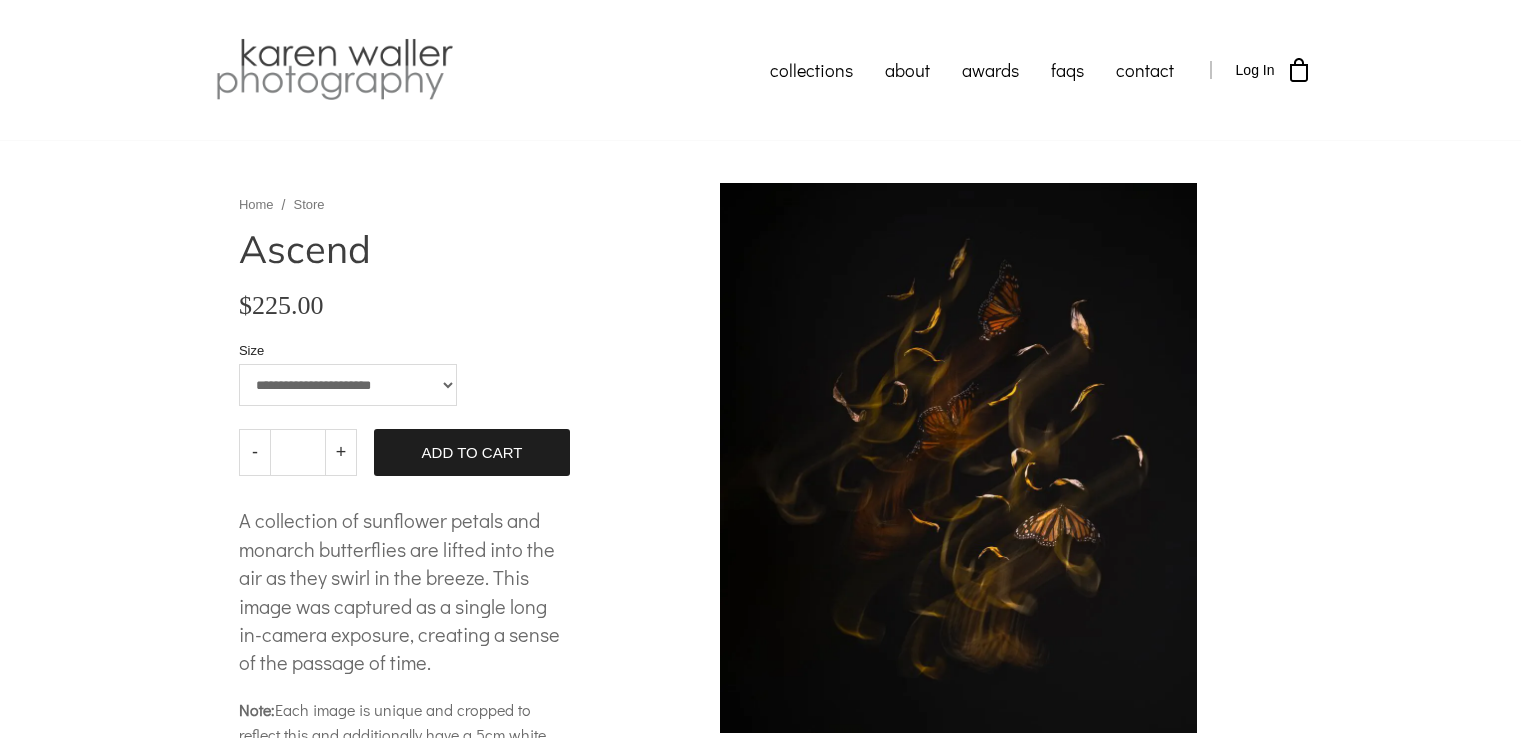 scroll, scrollTop: 0, scrollLeft: 0, axis: both 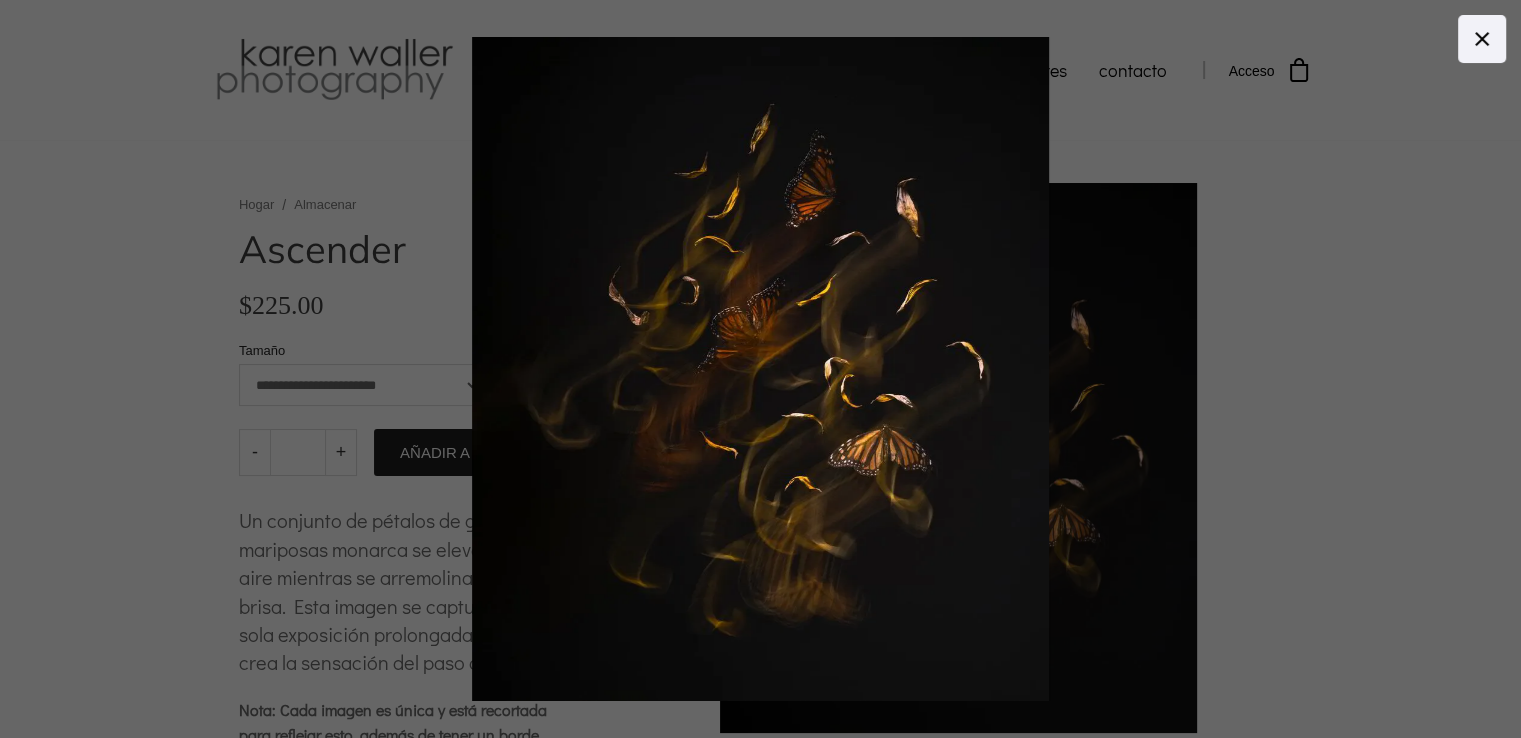 click at bounding box center (760, 369) 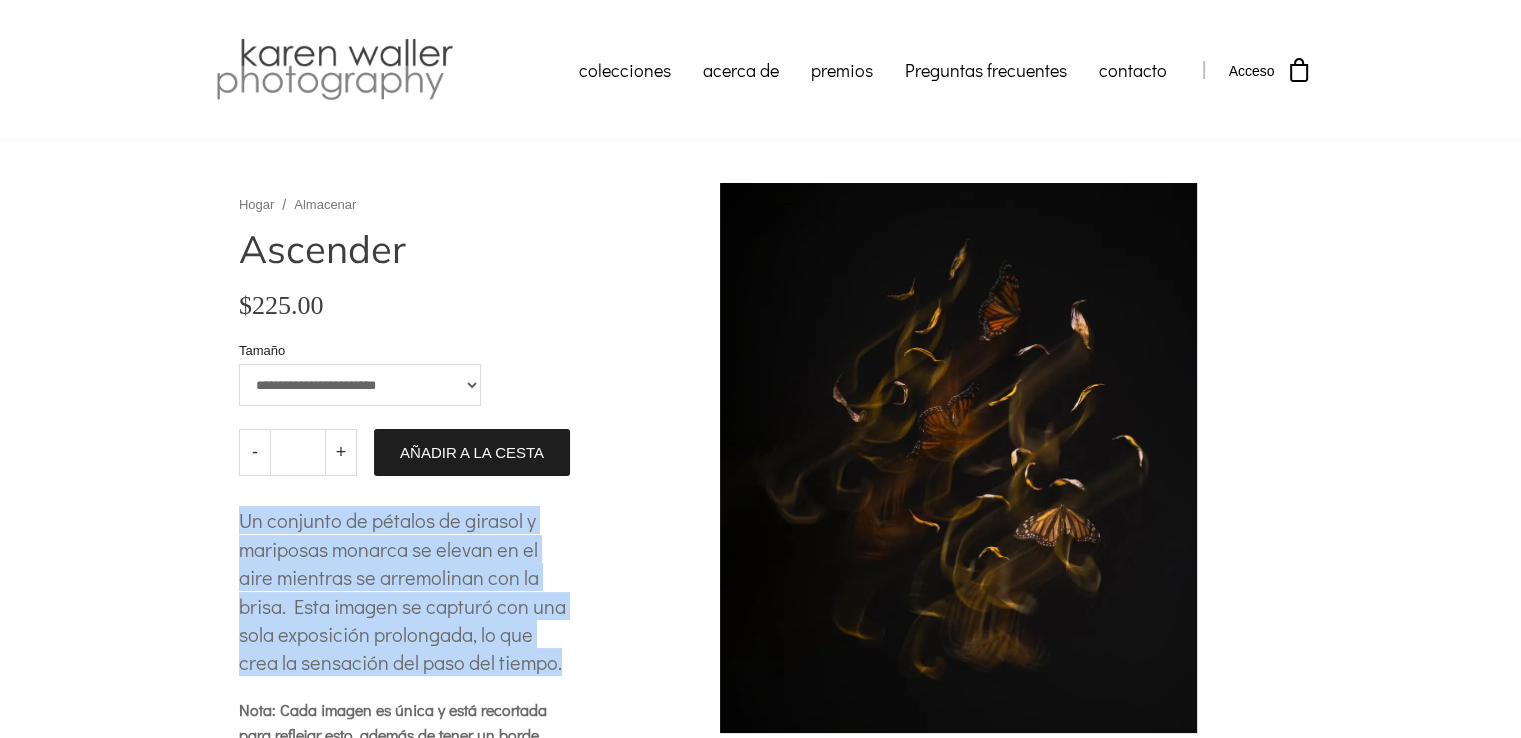 drag, startPoint x: 244, startPoint y: 520, endPoint x: 476, endPoint y: 674, distance: 278.46005 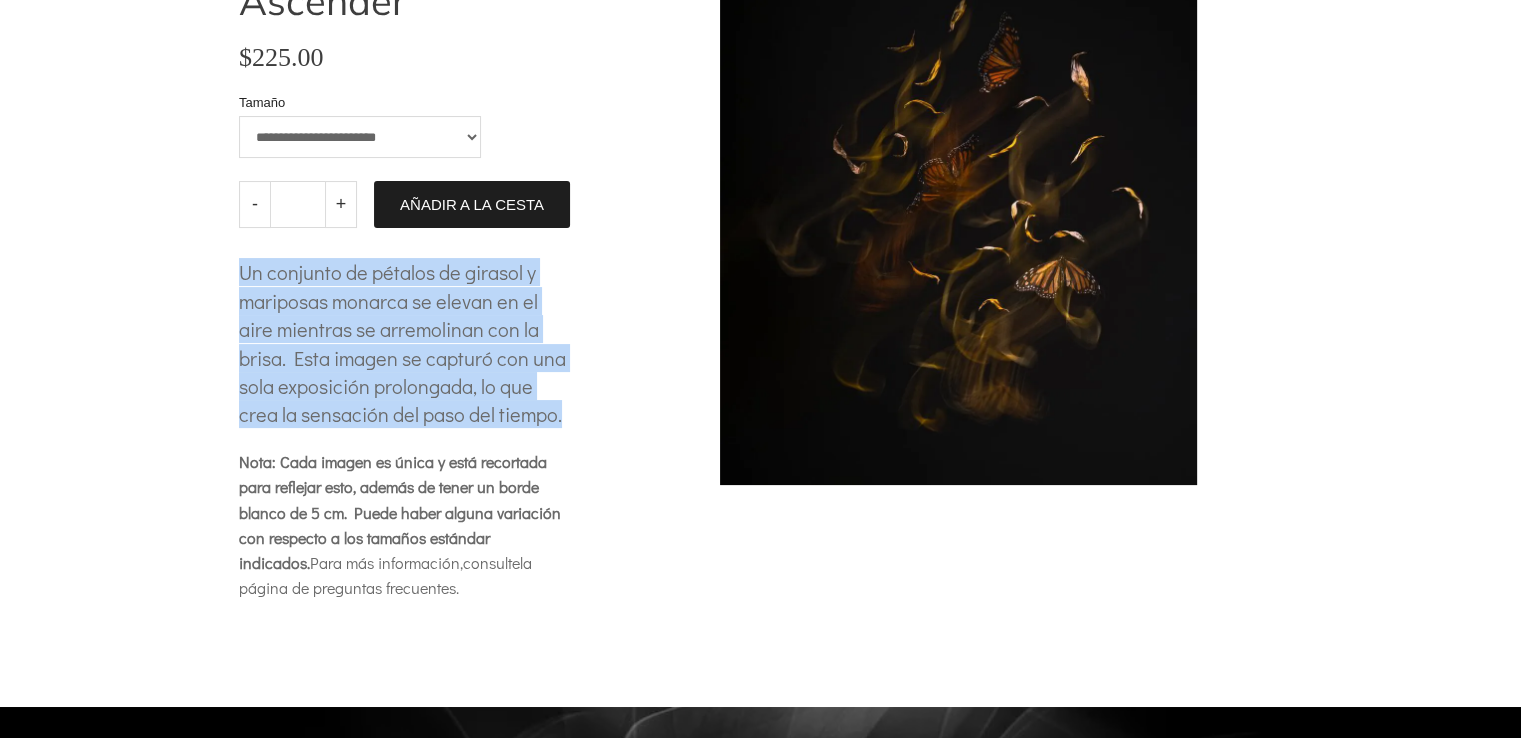scroll, scrollTop: 249, scrollLeft: 0, axis: vertical 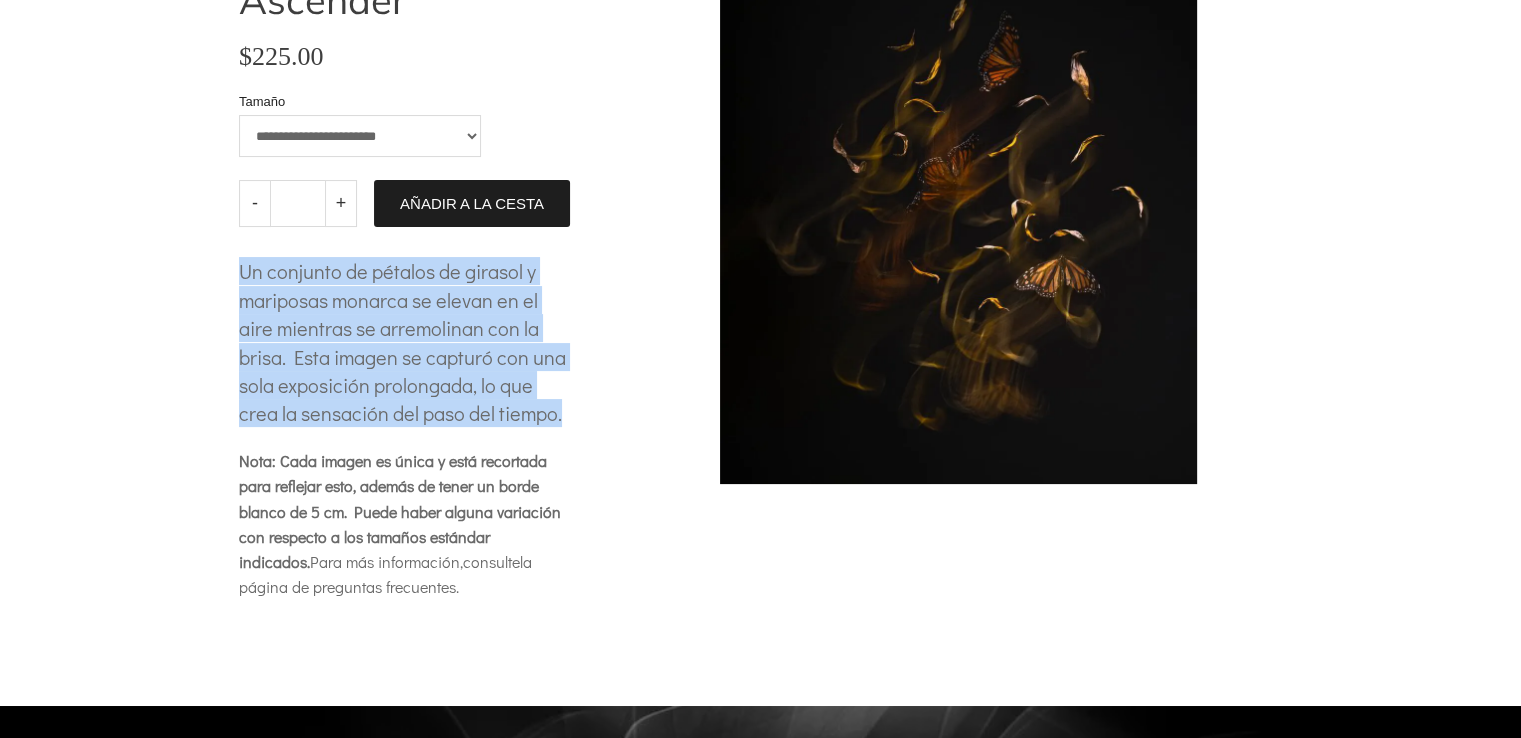 click on "la página de preguntas frecuentes." at bounding box center (385, 574) 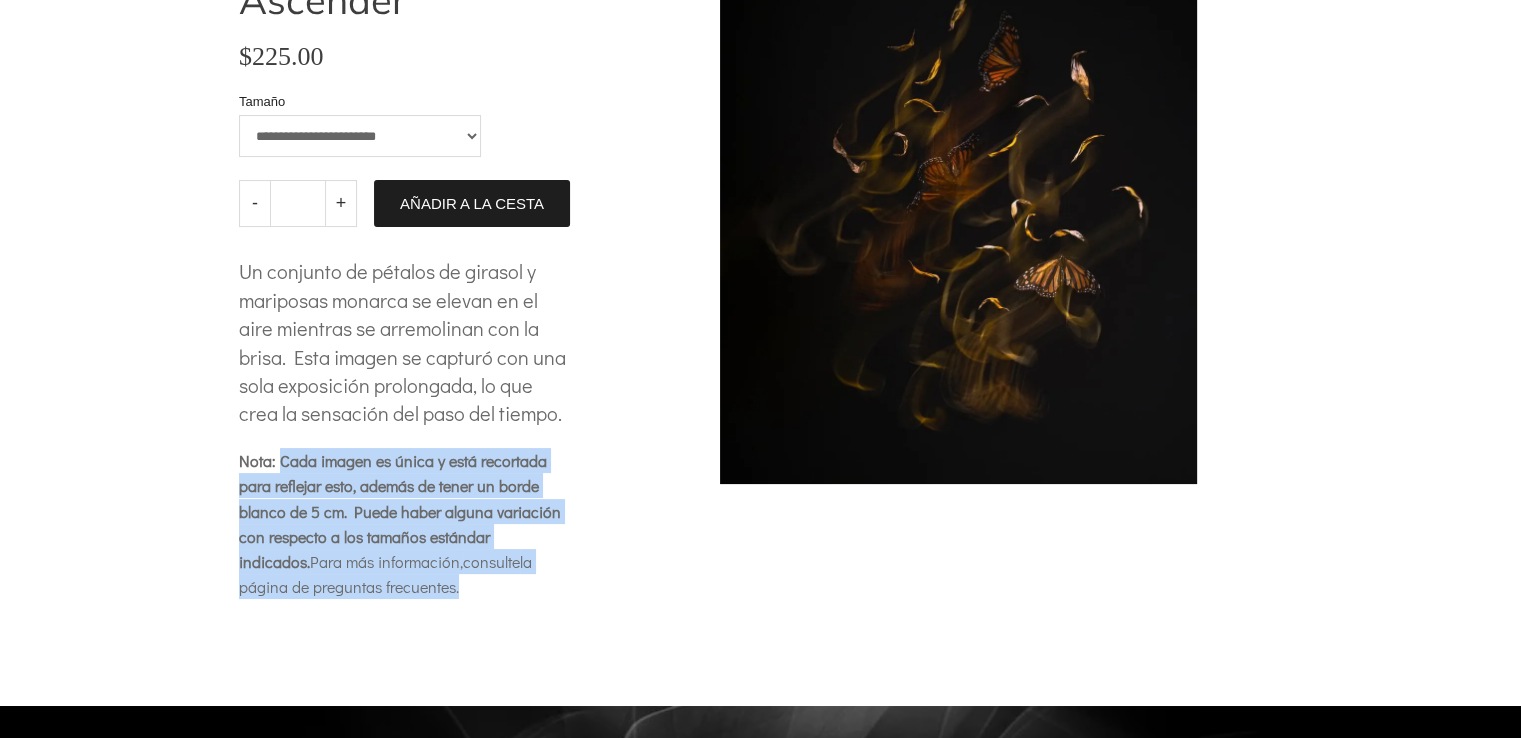 drag, startPoint x: 281, startPoint y: 453, endPoint x: 596, endPoint y: 453, distance: 315 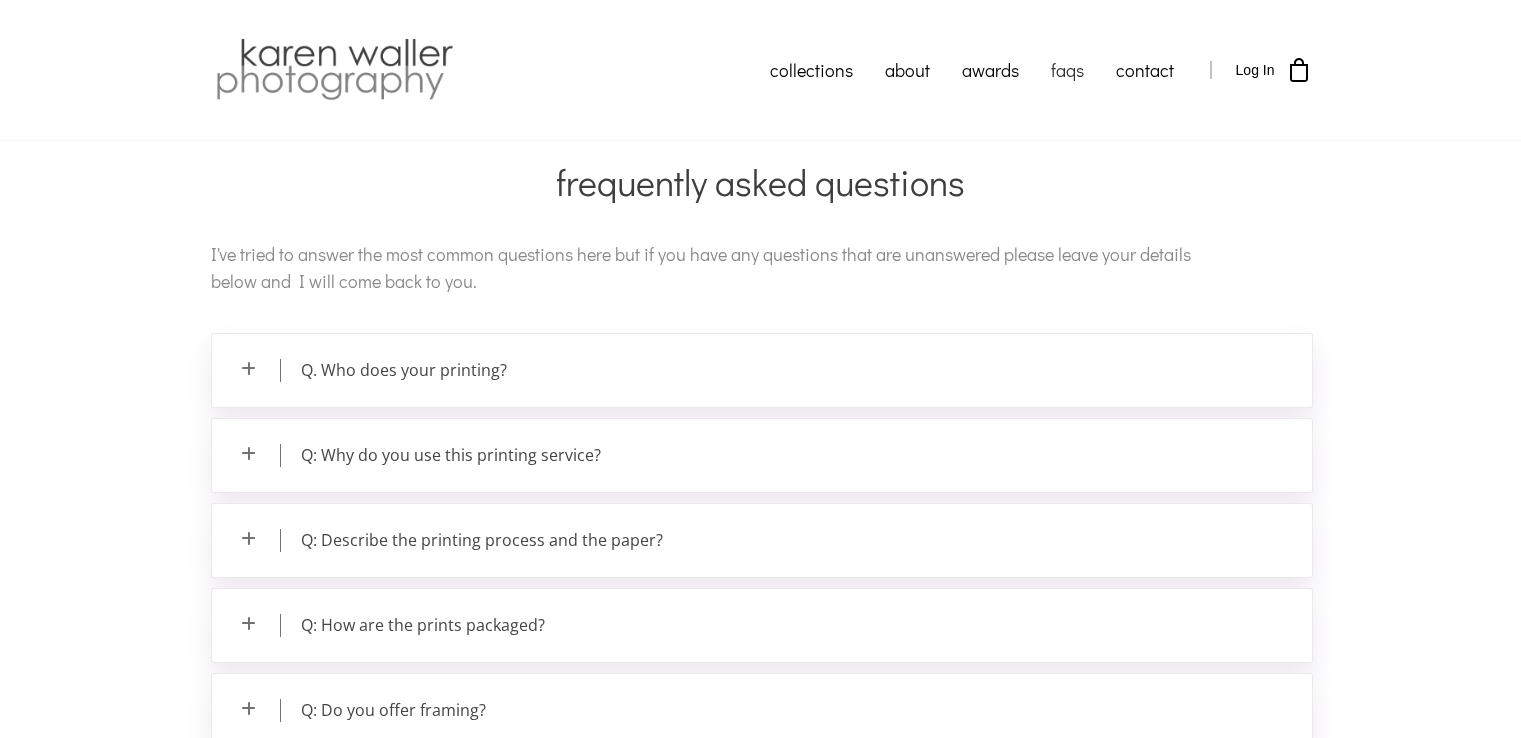 scroll, scrollTop: 0, scrollLeft: 0, axis: both 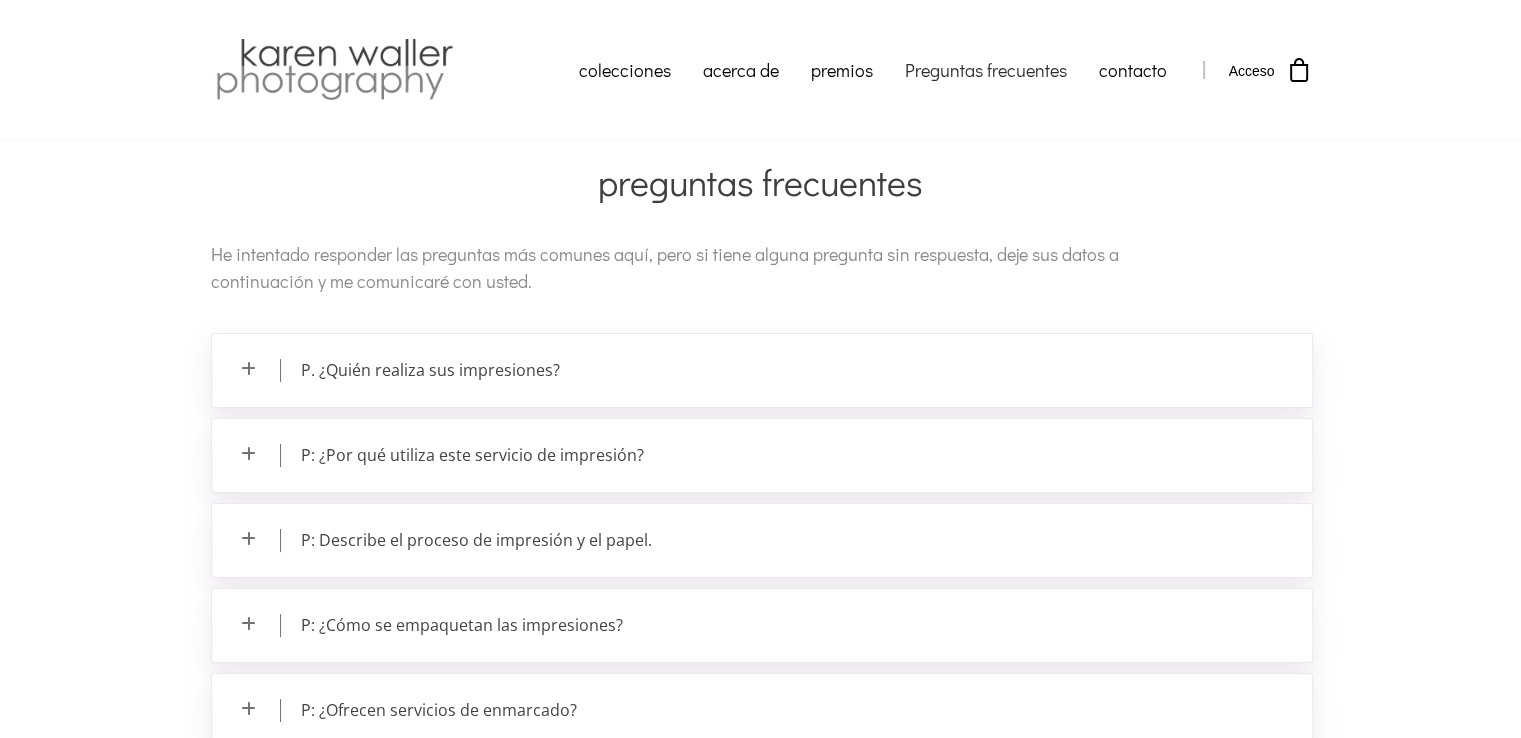 click on "P. ¿Quién realiza sus impresiones?" at bounding box center [762, 370] 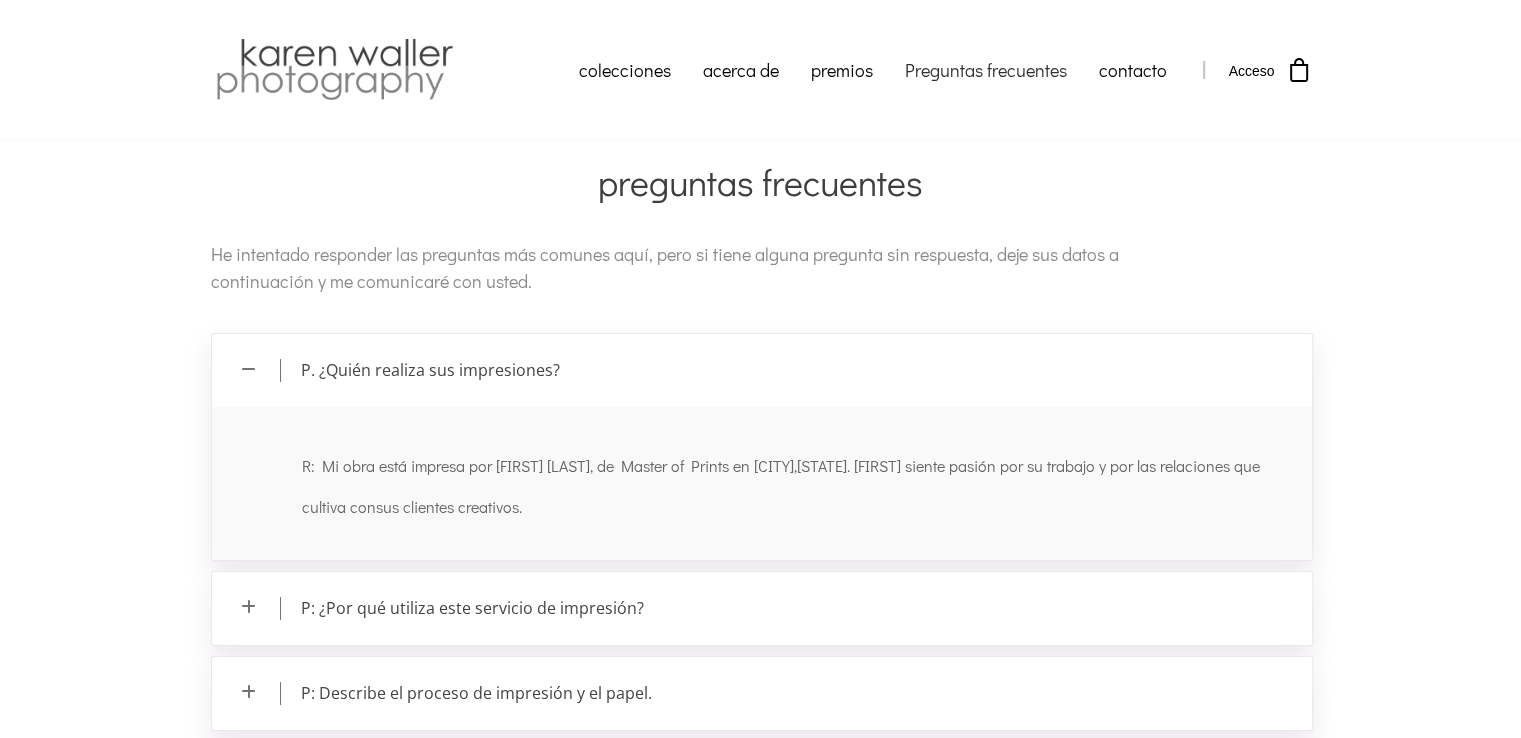 click on "P: ¿Por qué utiliza este servicio de impresión?" at bounding box center (472, 608) 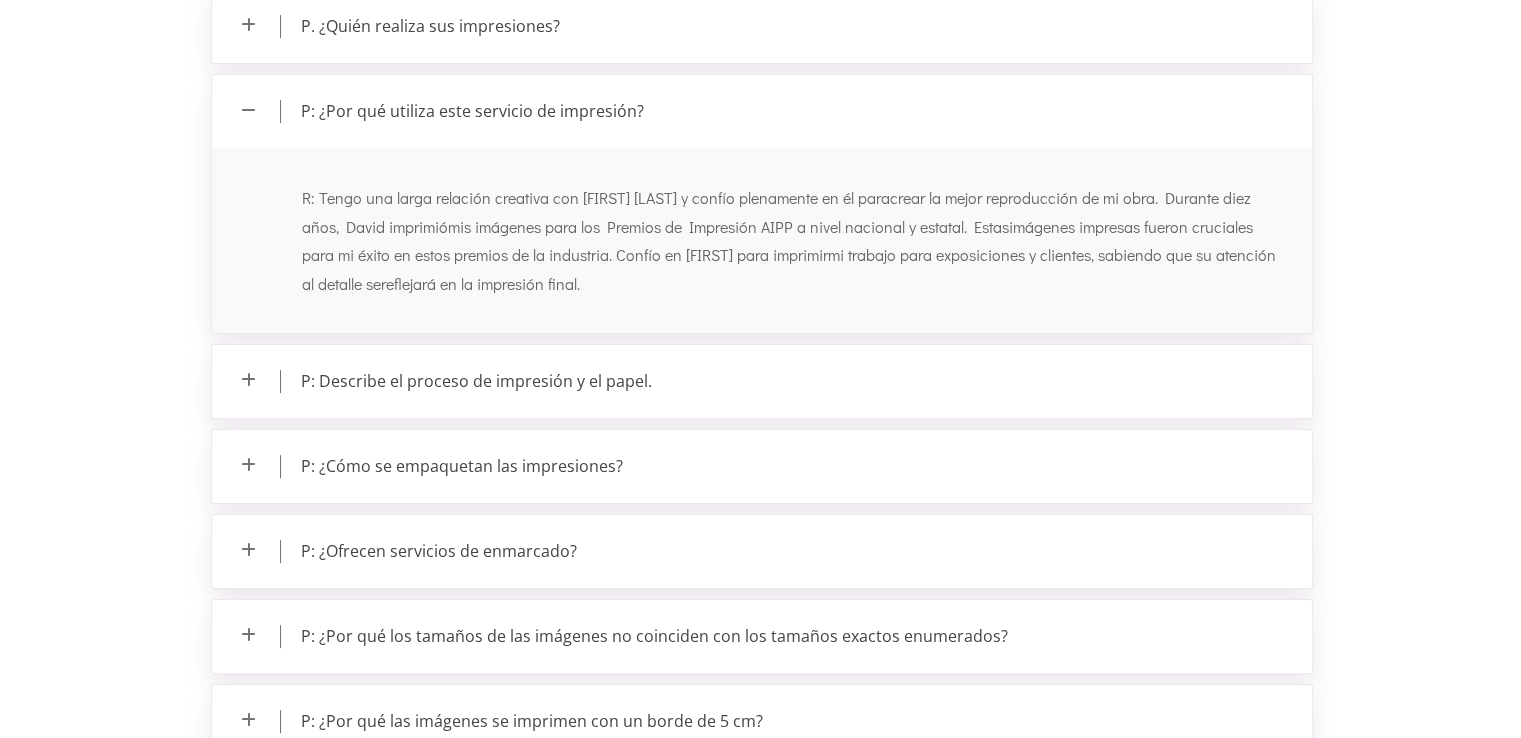 scroll, scrollTop: 396, scrollLeft: 0, axis: vertical 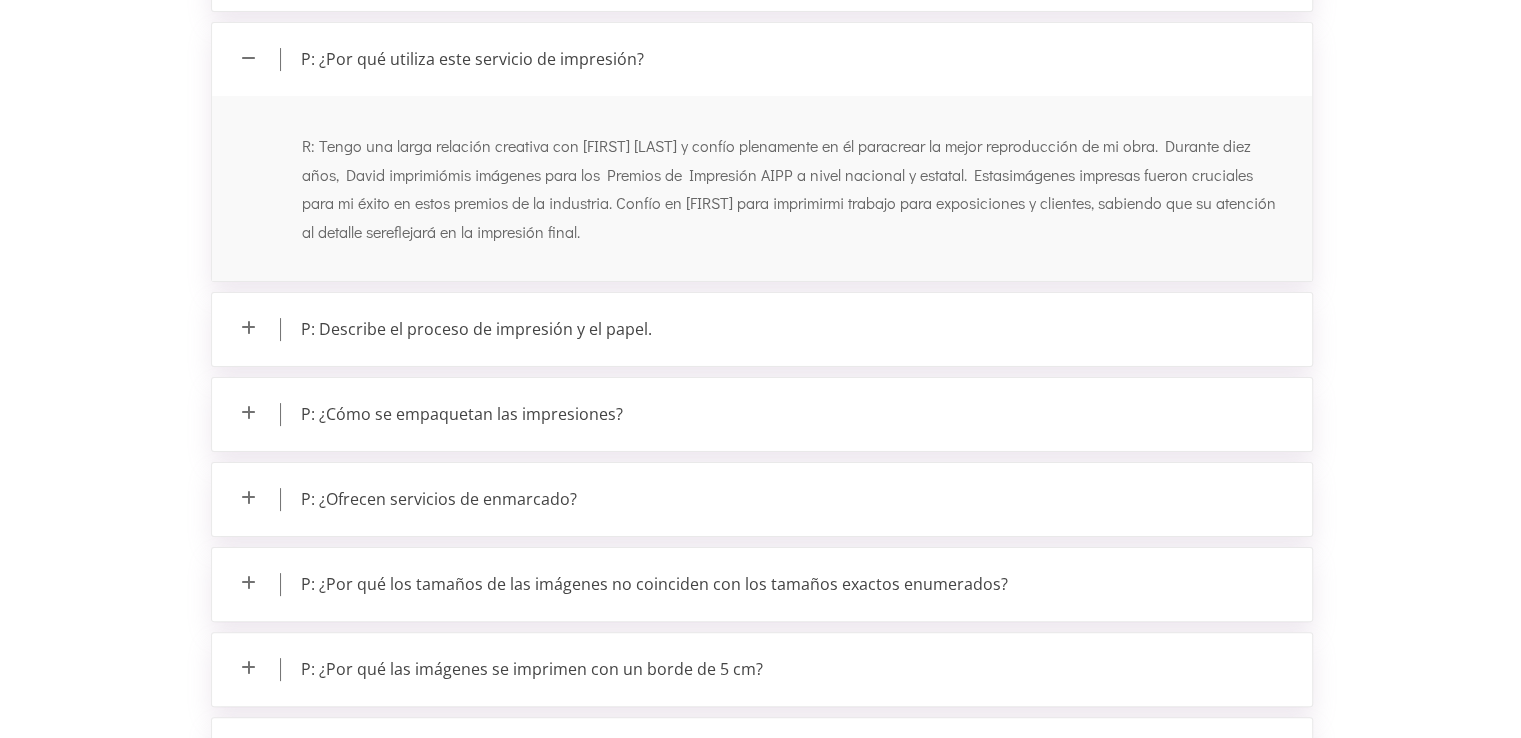 click on "P: Describe el proceso de impresión y el papel." at bounding box center [762, 329] 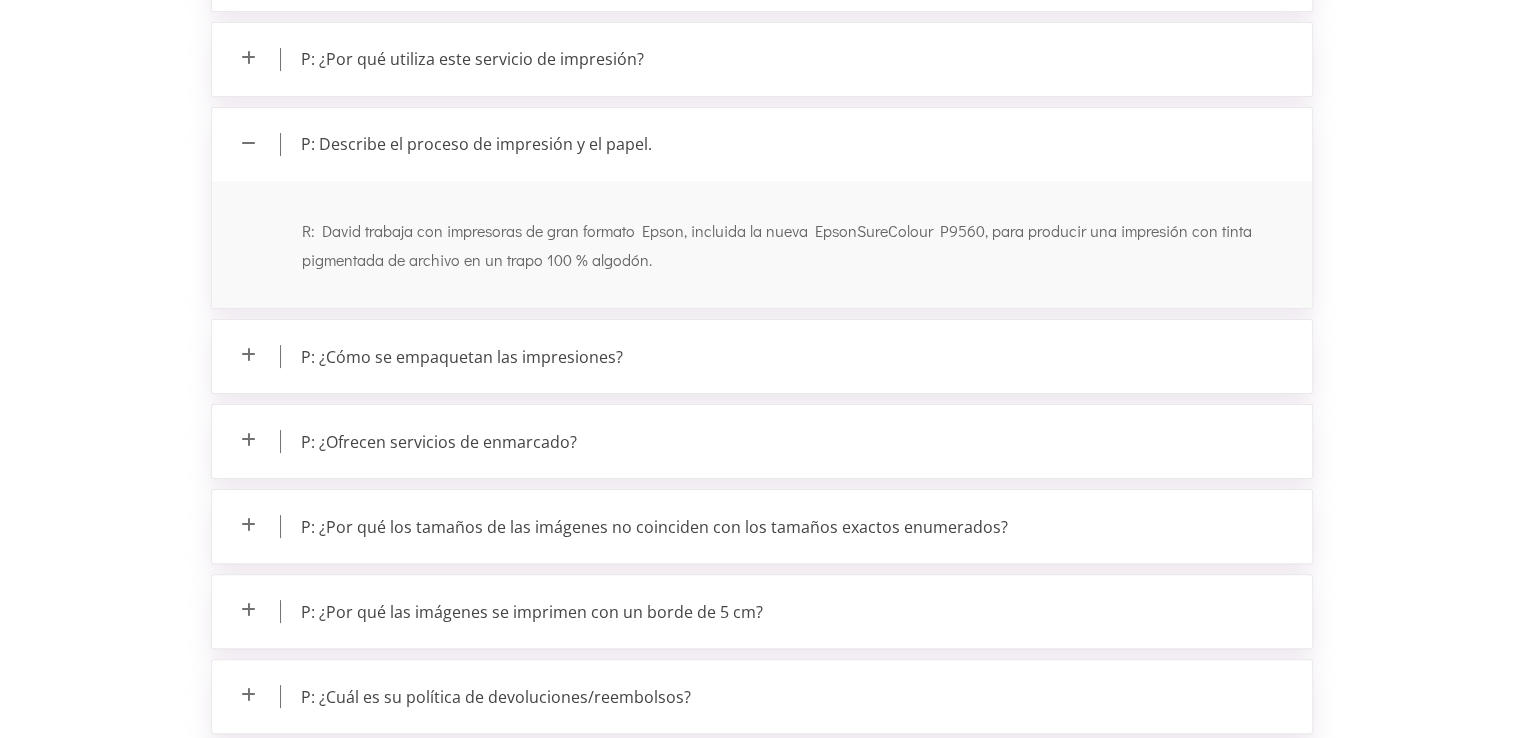 click on "P: ¿Por qué las imágenes se imprimen con un borde de 5 cm?" at bounding box center (532, 612) 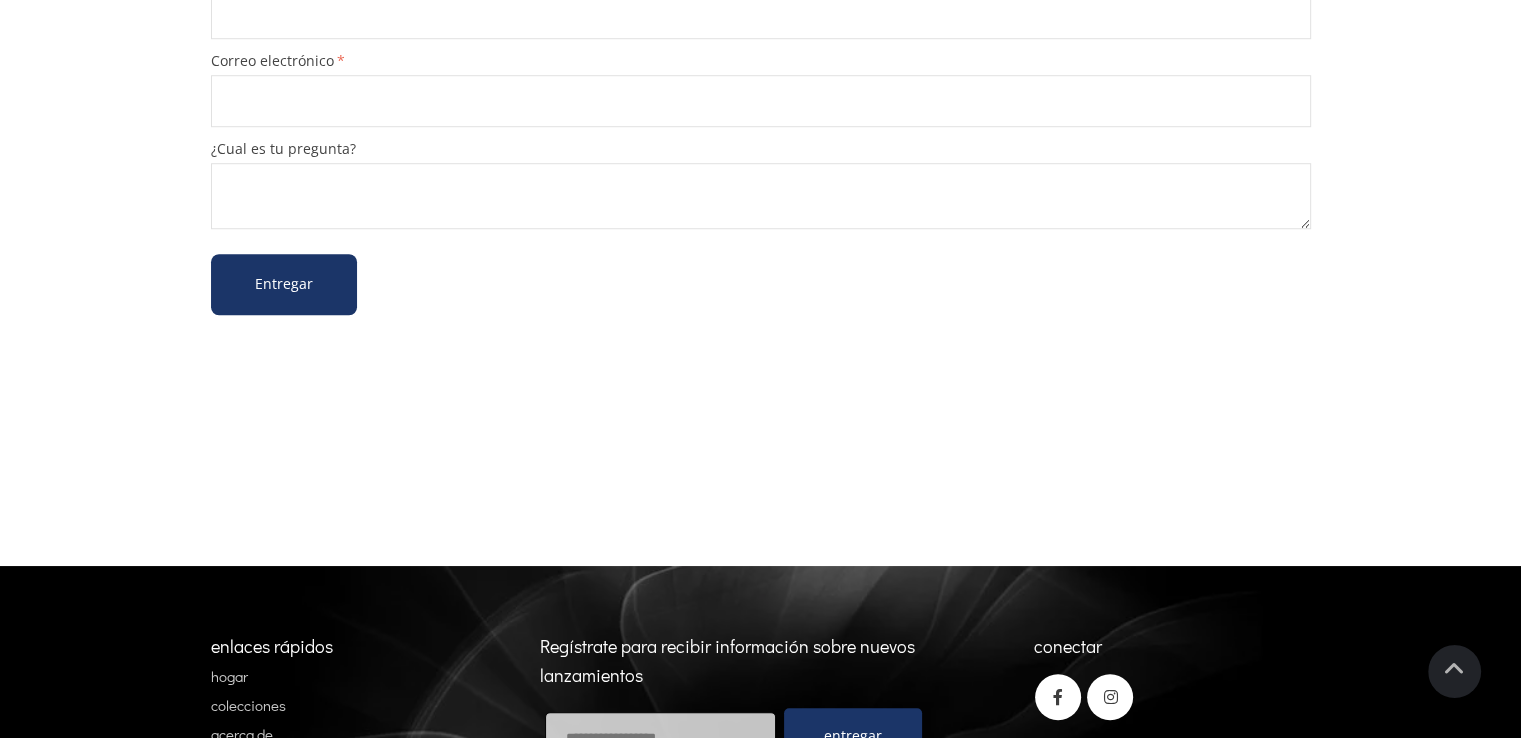 scroll, scrollTop: 0, scrollLeft: 0, axis: both 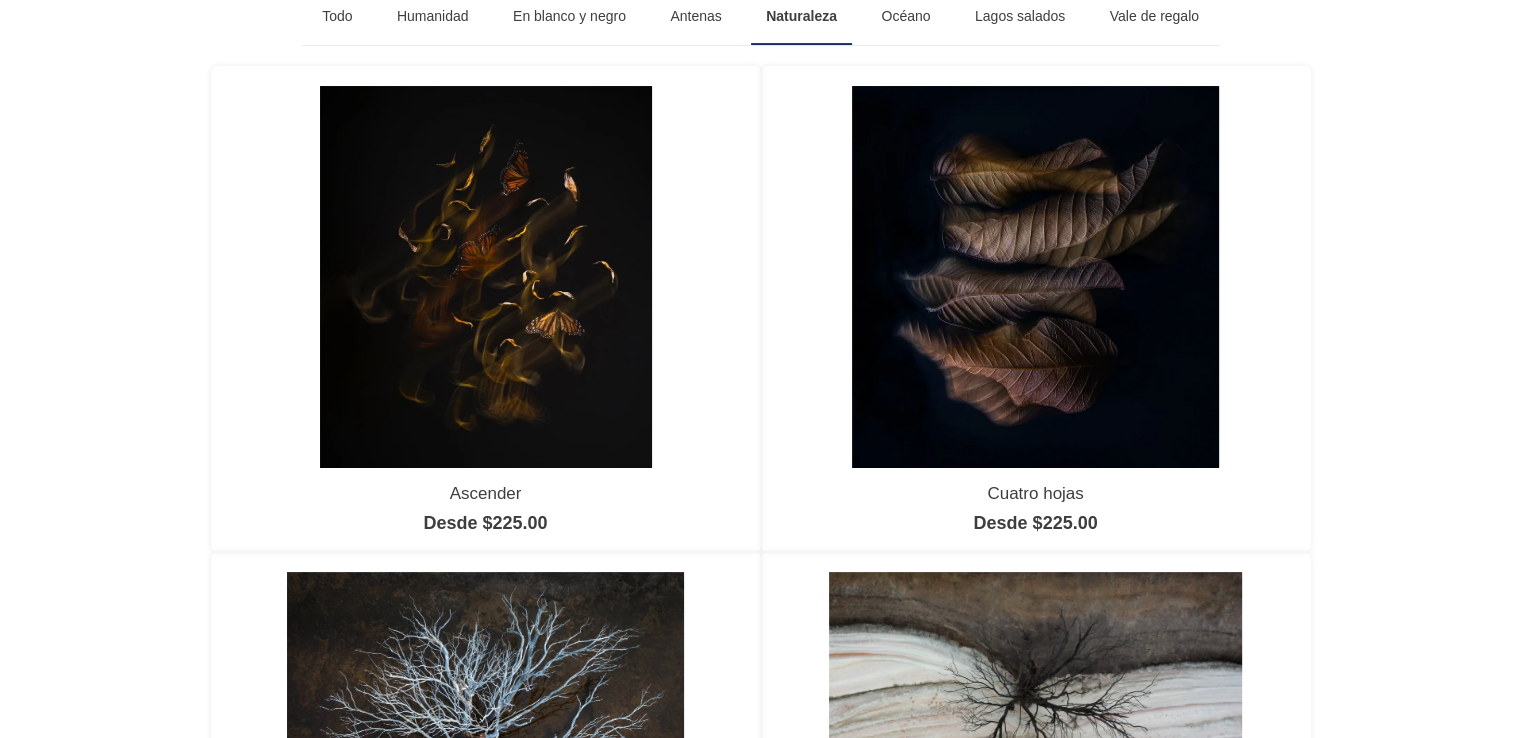 click at bounding box center [1035, 277] 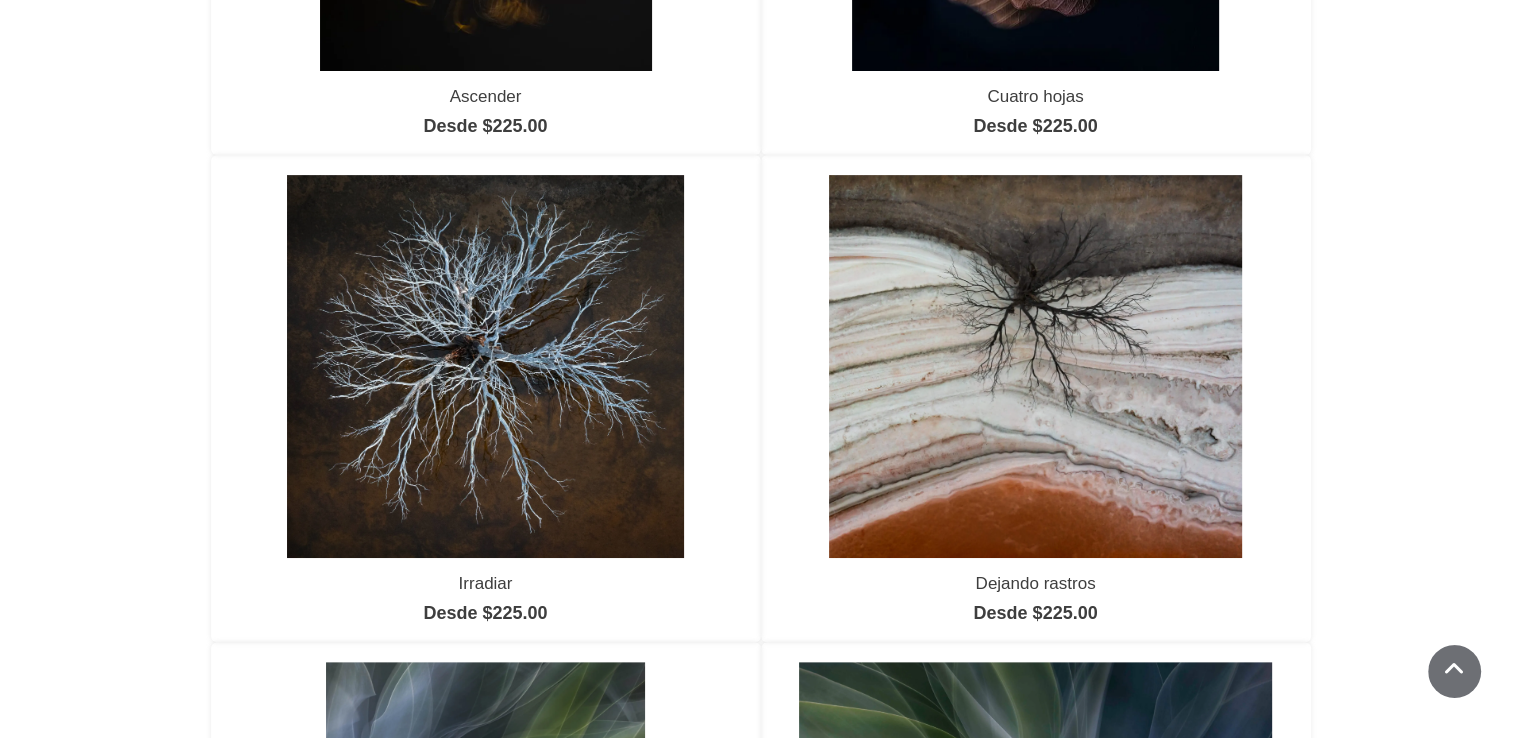 scroll, scrollTop: 654, scrollLeft: 0, axis: vertical 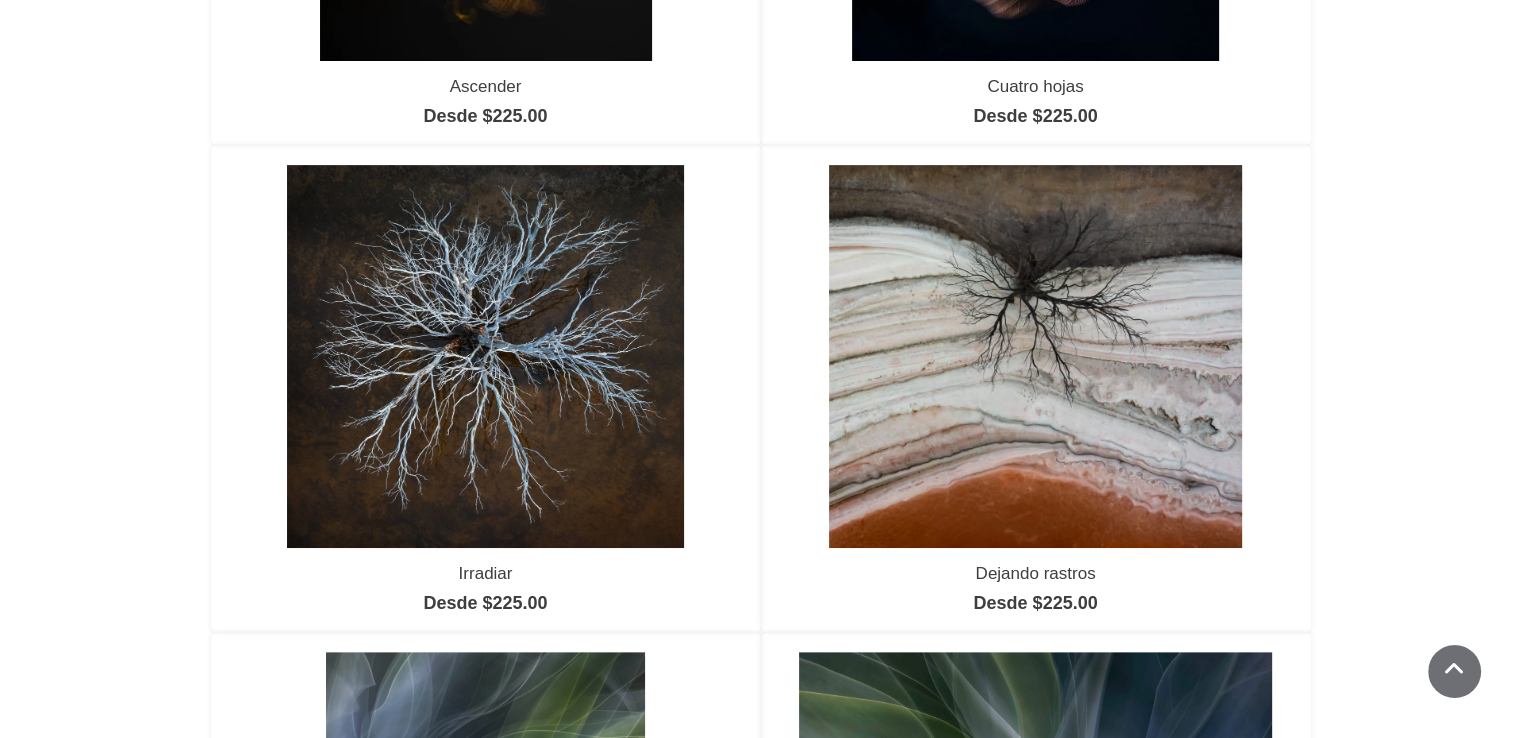 click at bounding box center (485, 356) 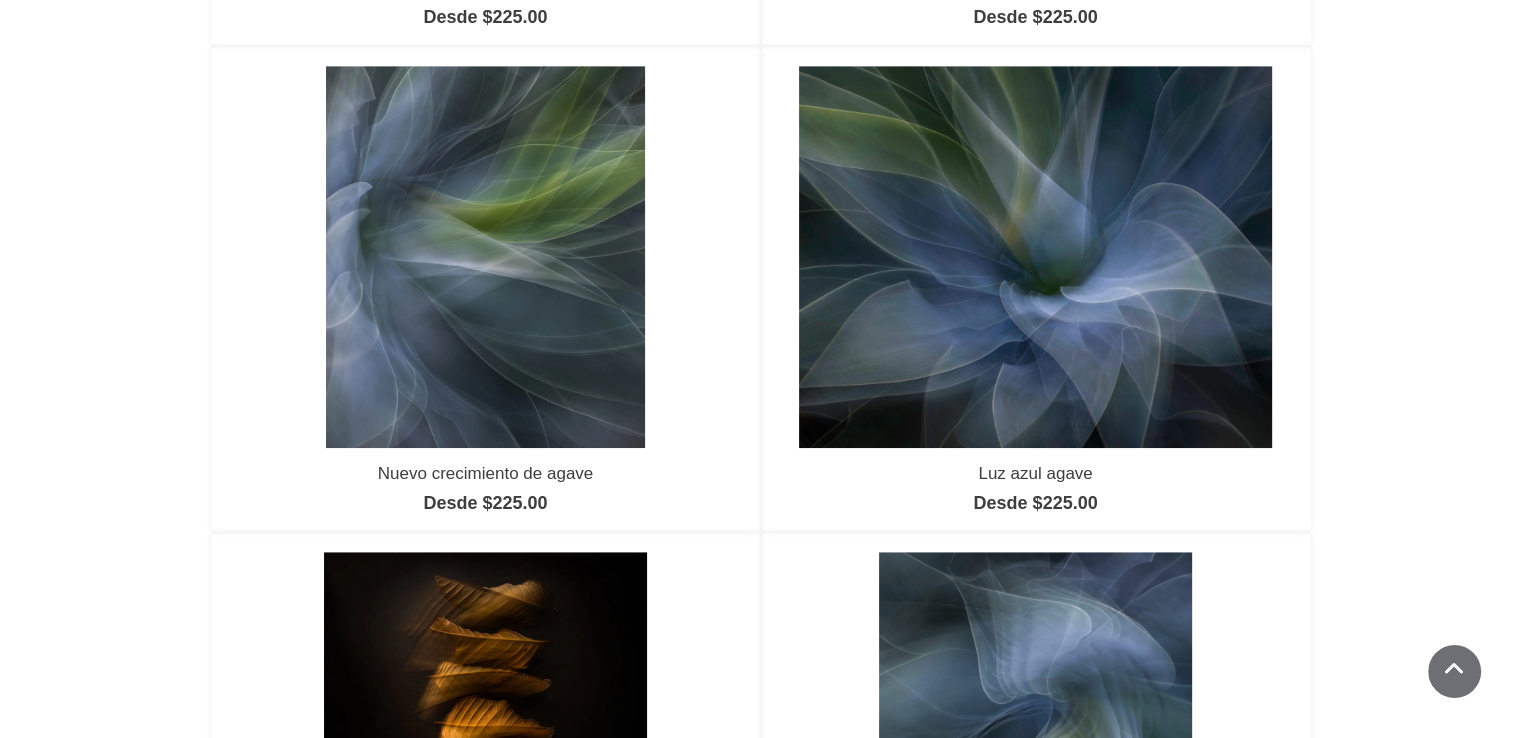 scroll, scrollTop: 1253, scrollLeft: 0, axis: vertical 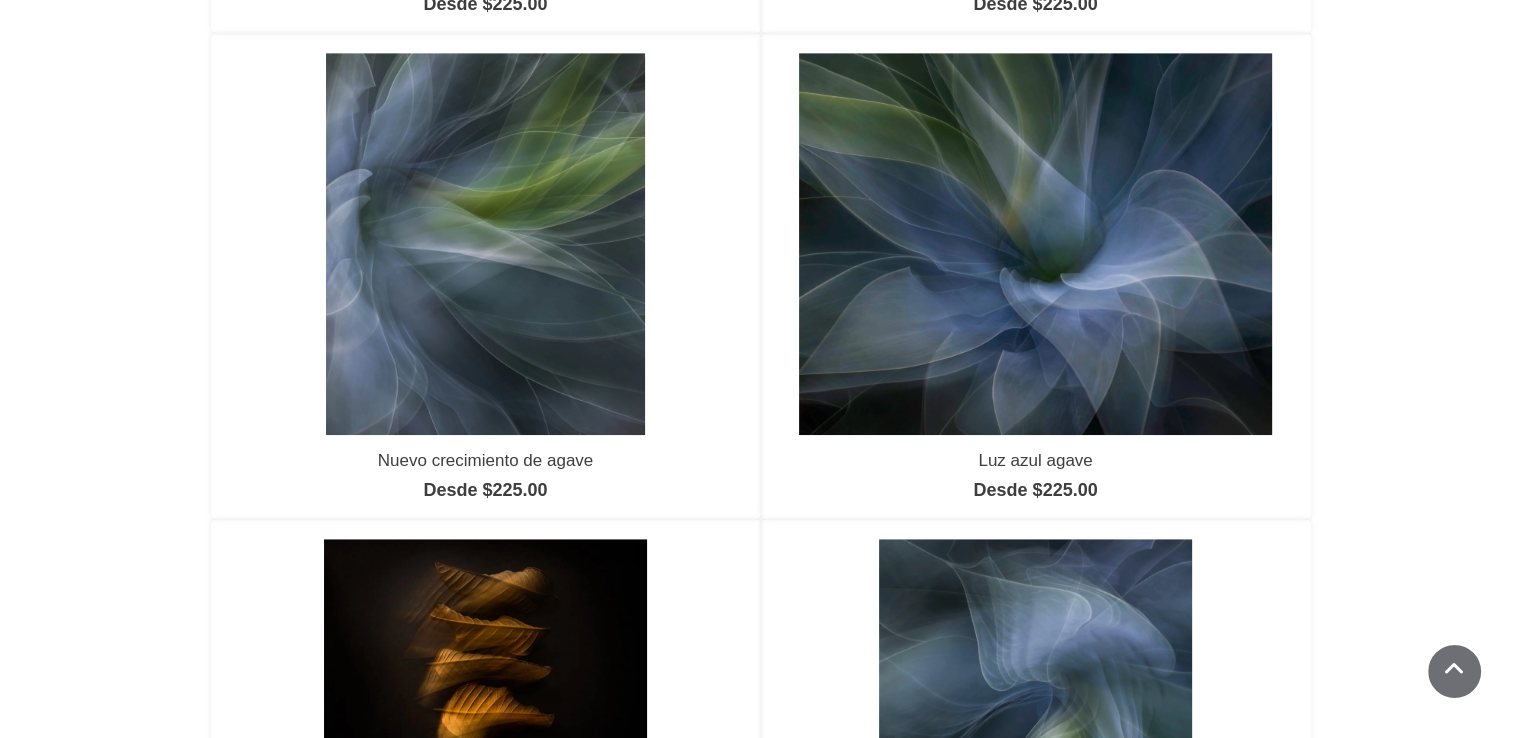 click at bounding box center (486, 244) 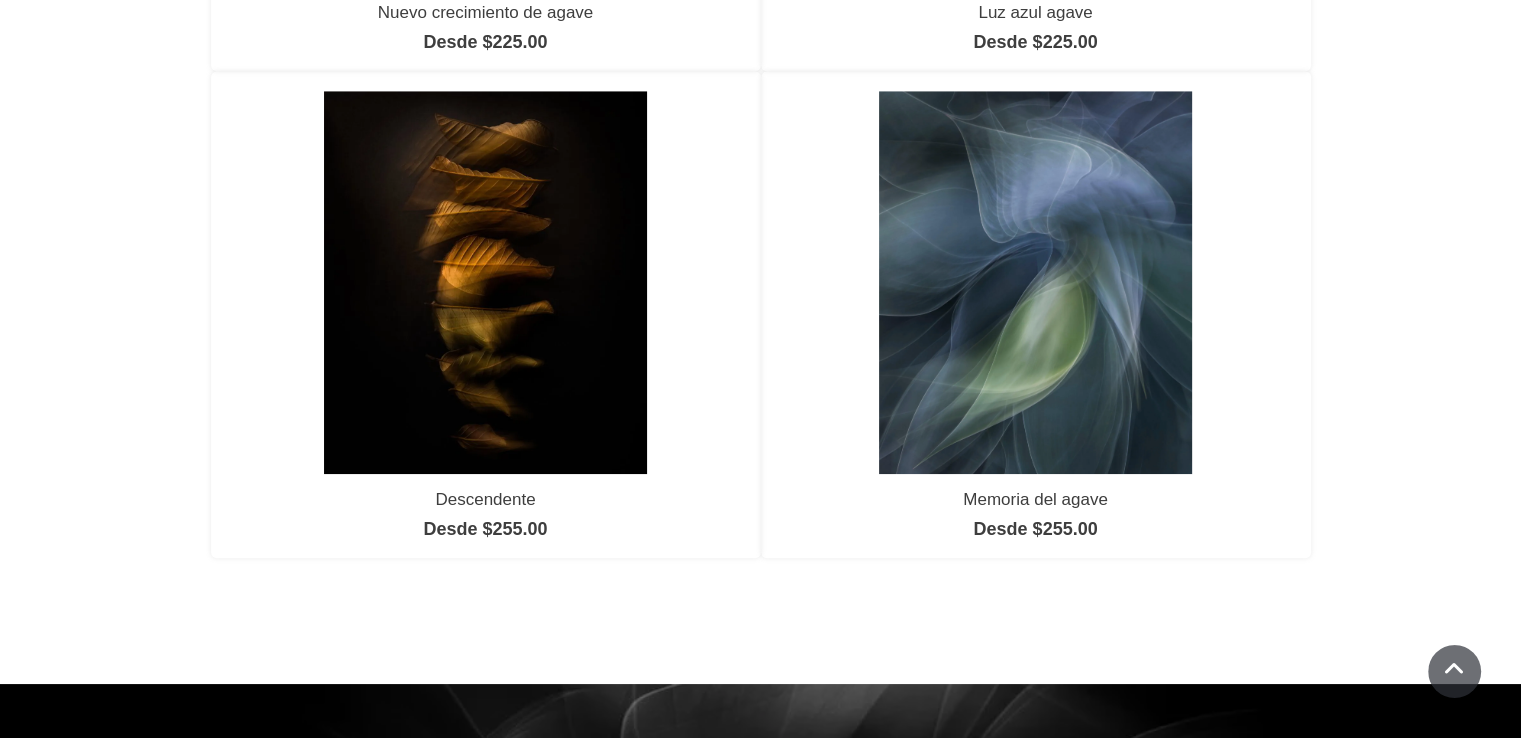 scroll, scrollTop: 1698, scrollLeft: 0, axis: vertical 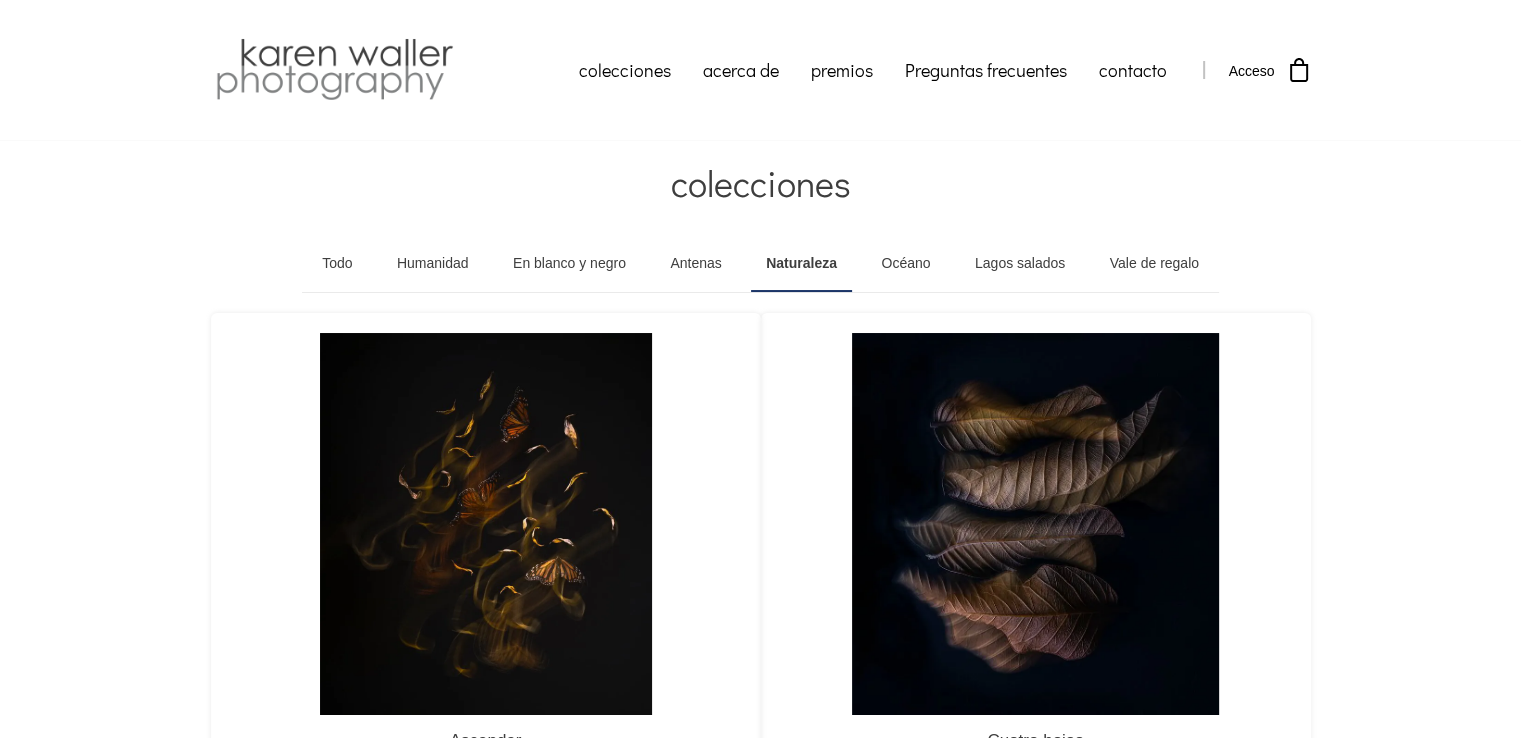 click on "Humanidad" at bounding box center [433, 263] 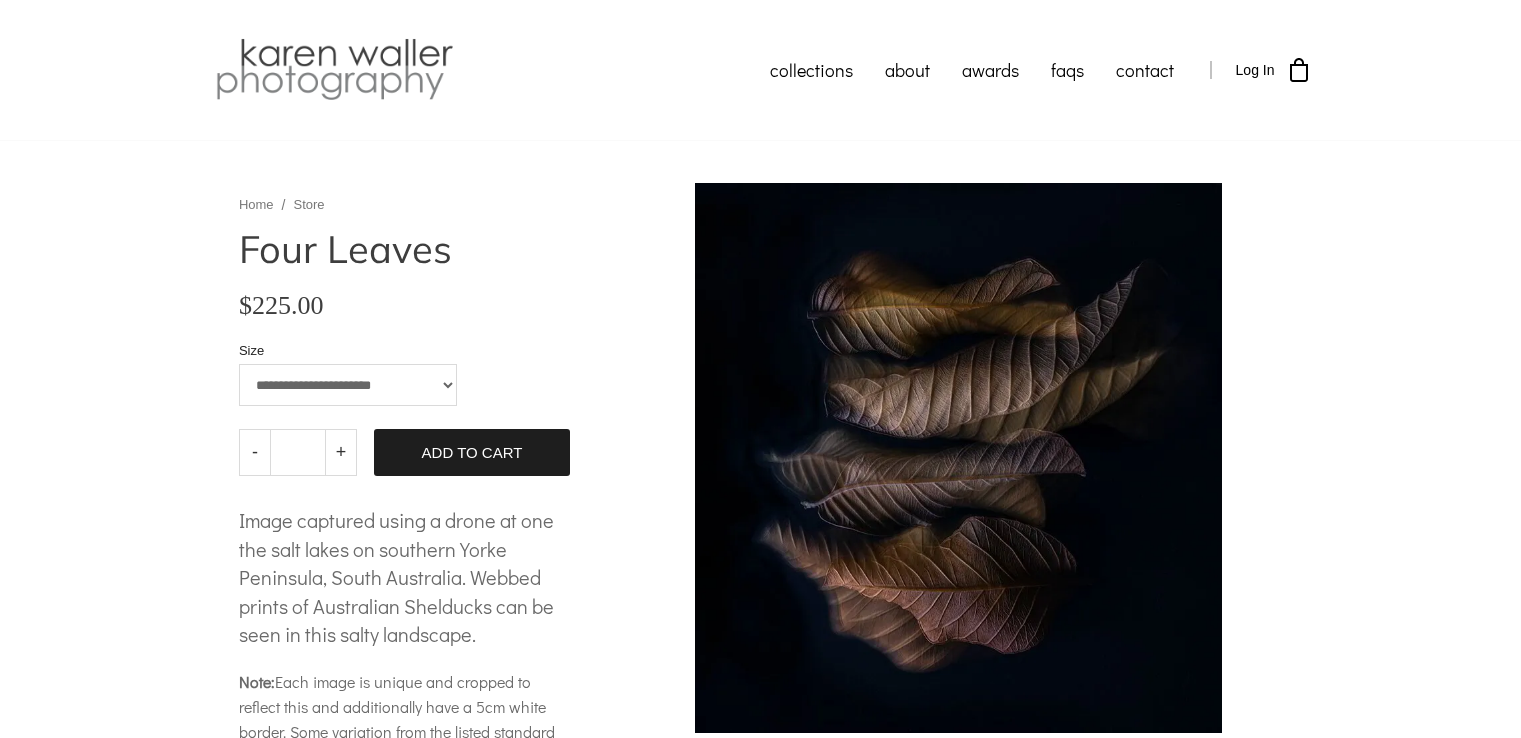 scroll, scrollTop: 0, scrollLeft: 0, axis: both 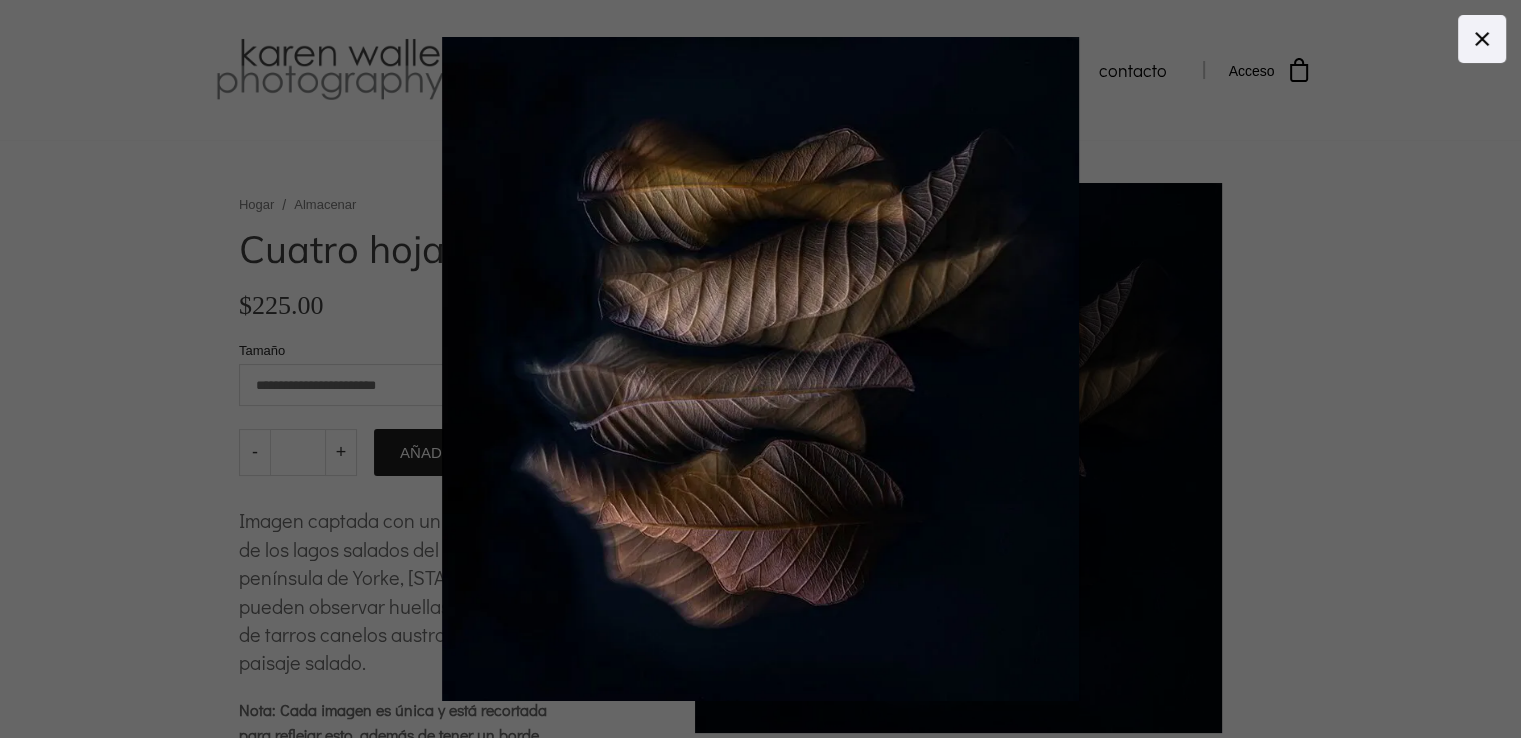 click at bounding box center (760, 369) 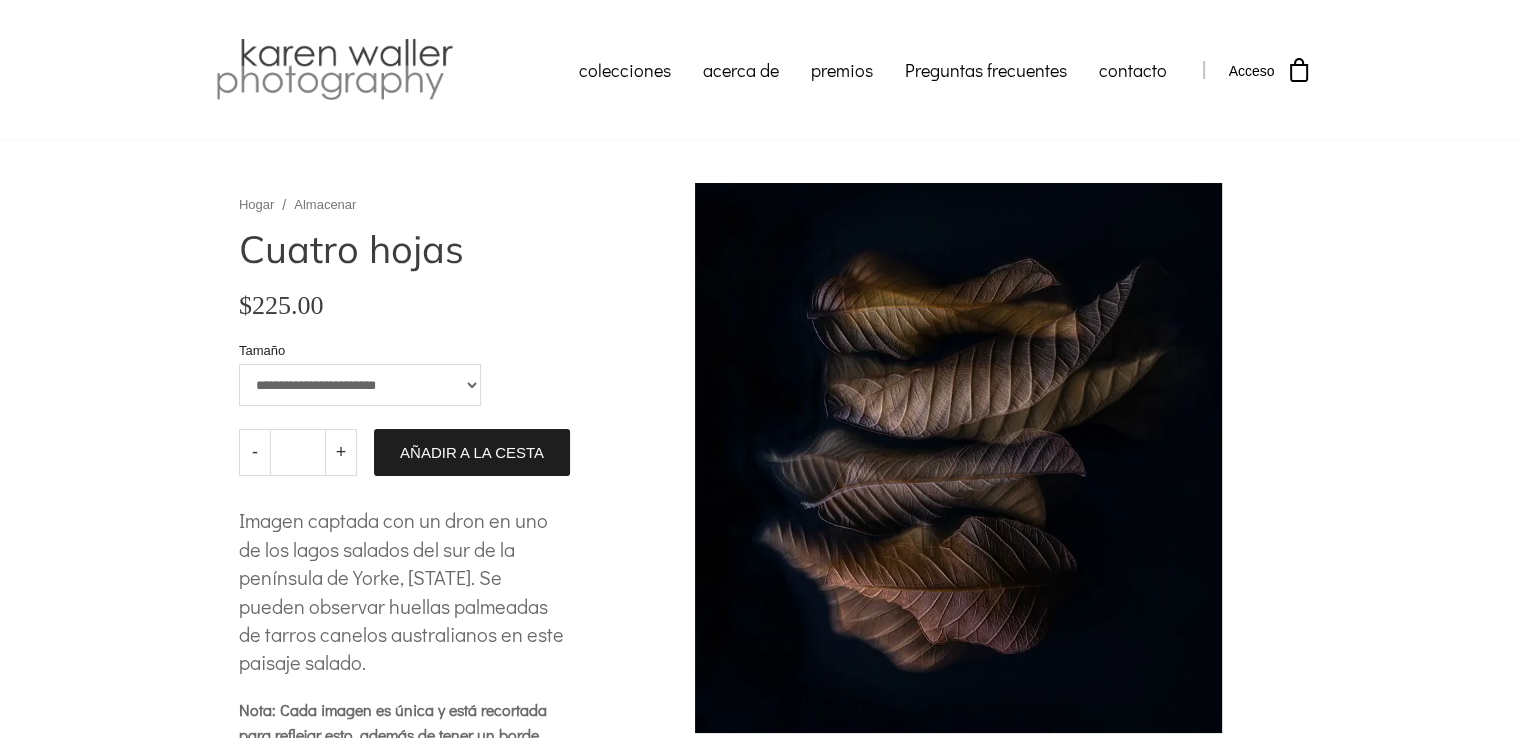click on "**********" at bounding box center [760, 548] 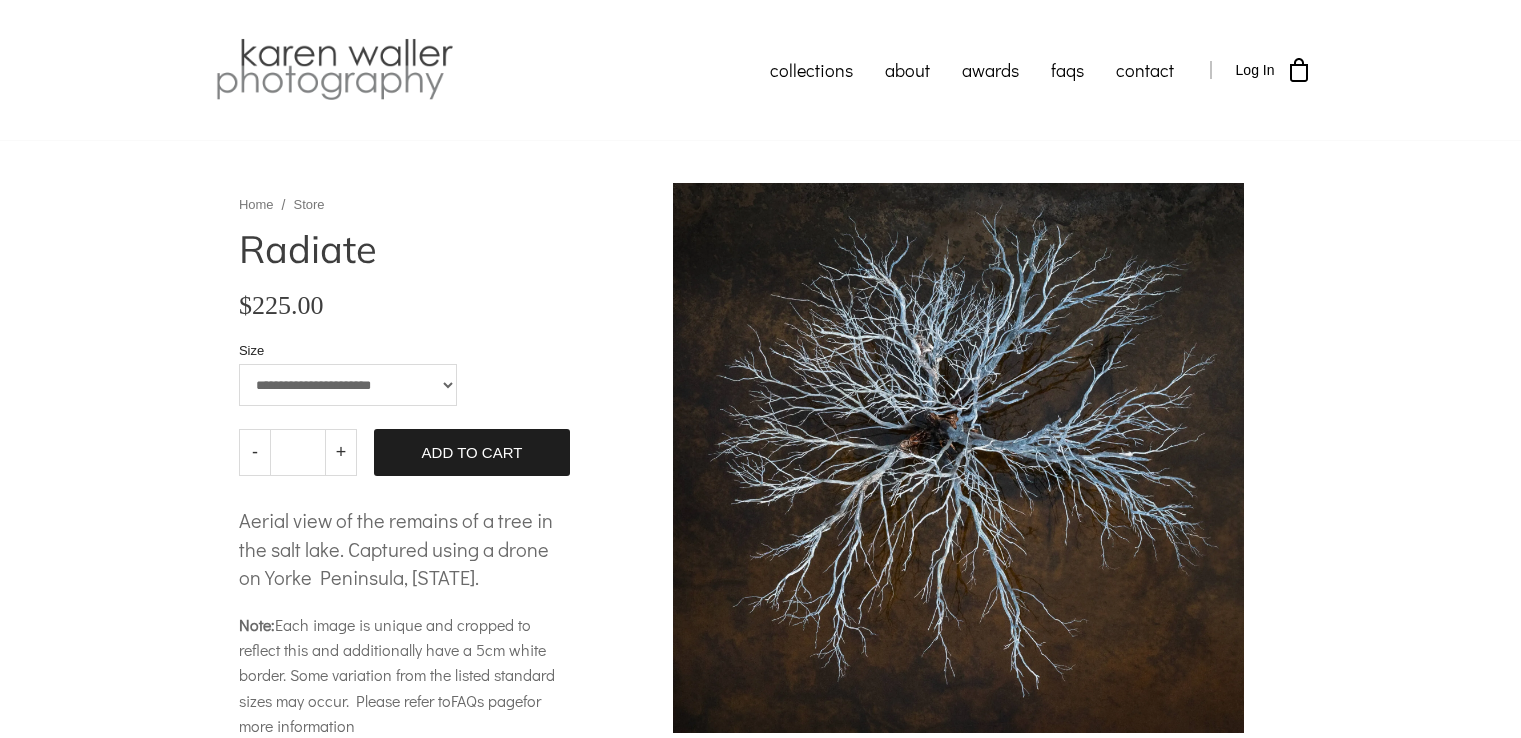 scroll, scrollTop: 0, scrollLeft: 0, axis: both 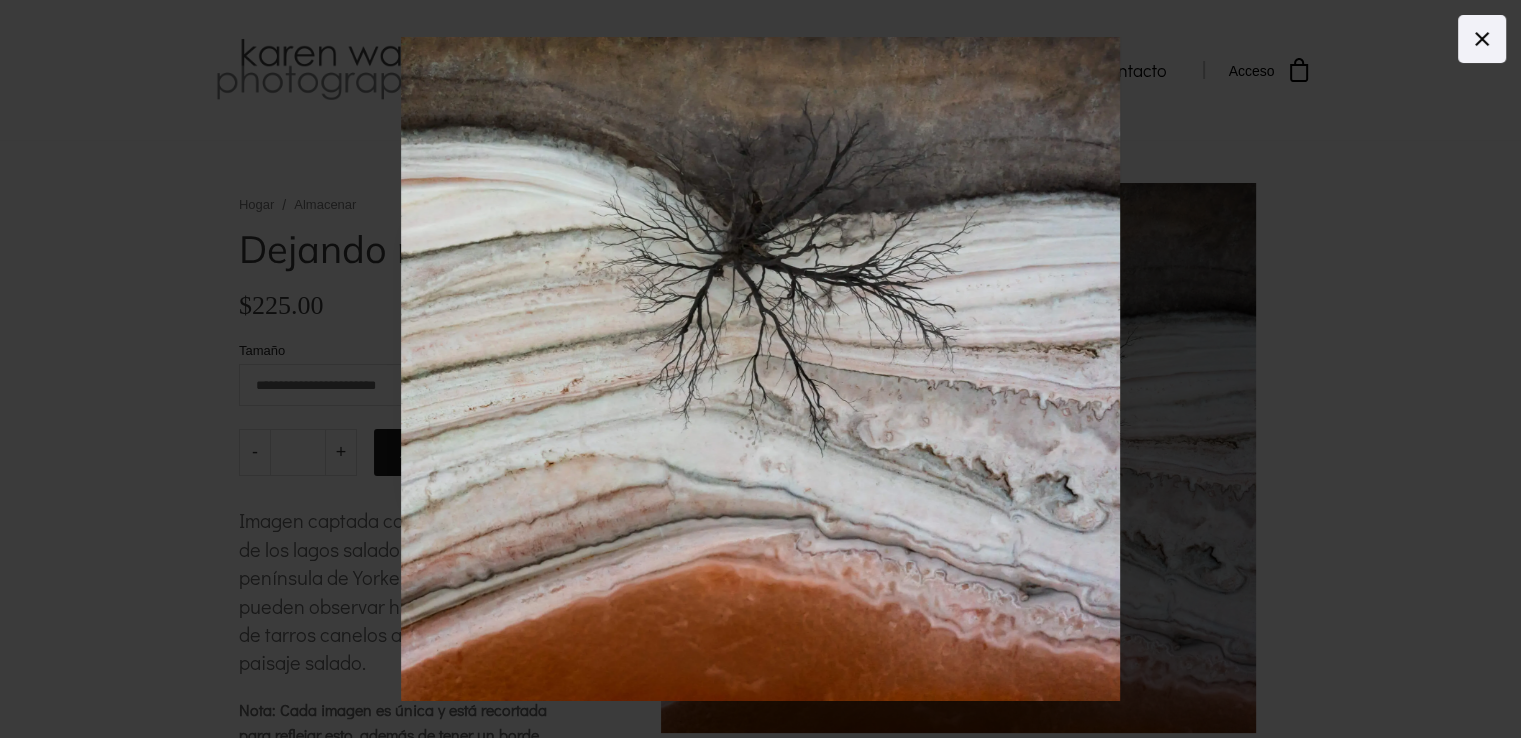 click 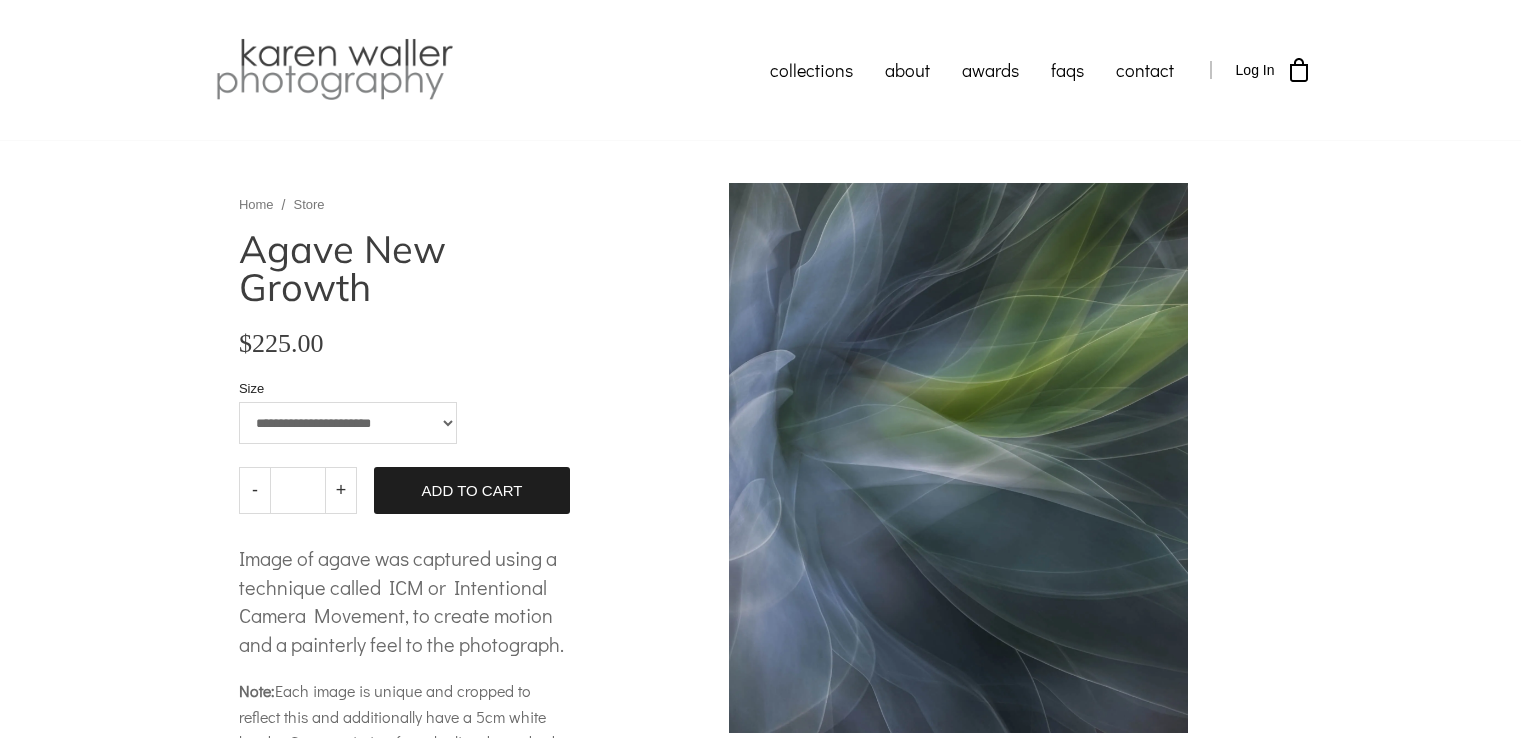 scroll, scrollTop: 0, scrollLeft: 0, axis: both 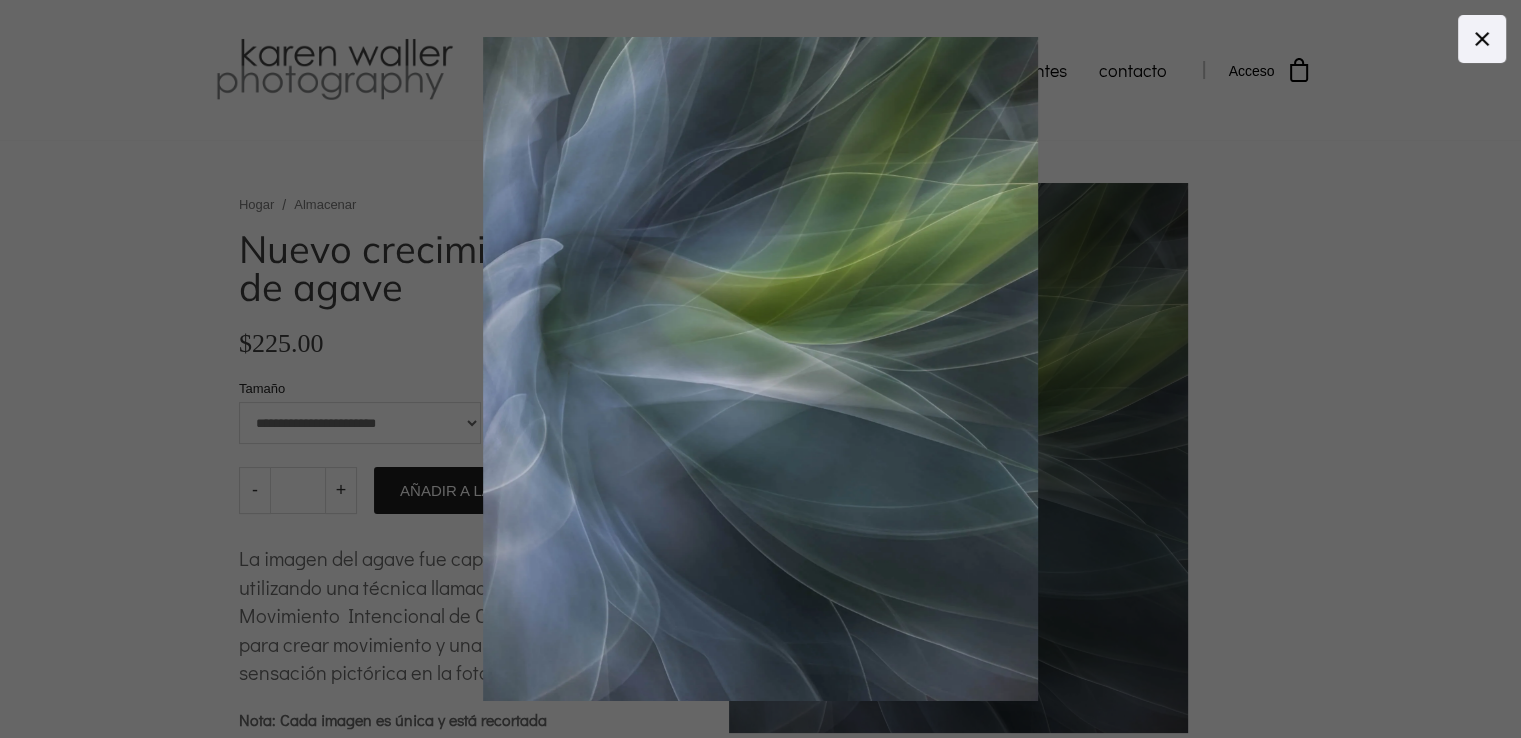 click at bounding box center (760, 369) 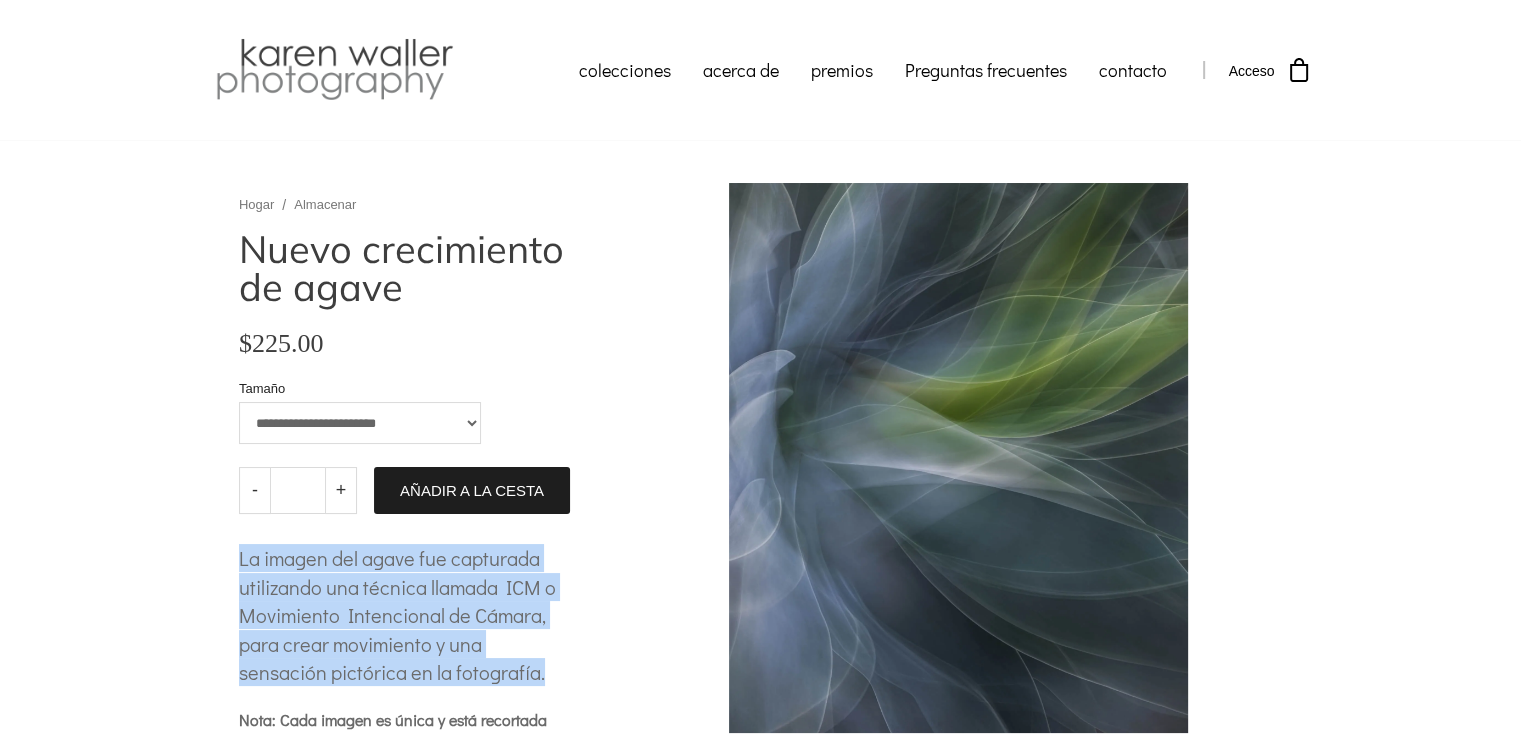 drag, startPoint x: 241, startPoint y: 564, endPoint x: 567, endPoint y: 658, distance: 339.2816 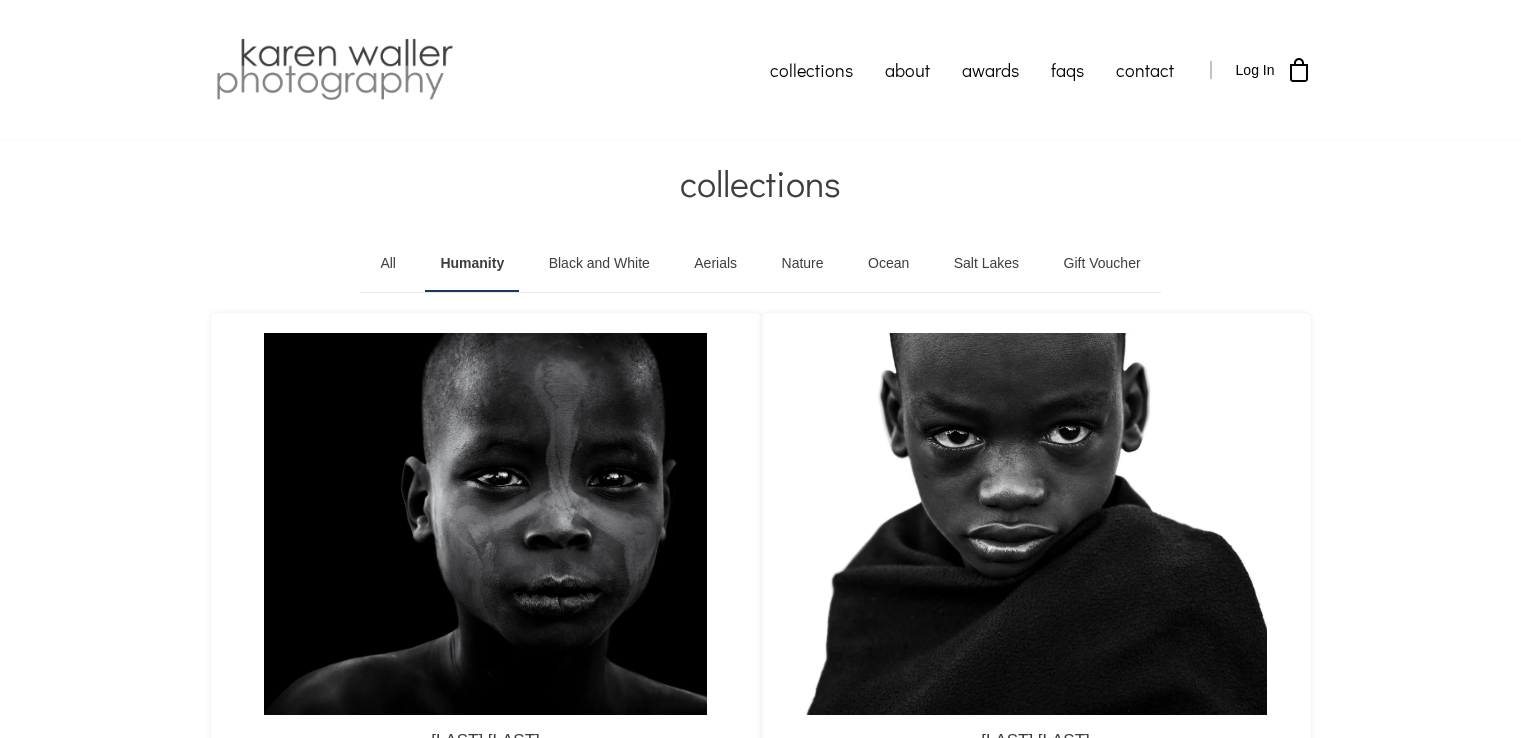 scroll, scrollTop: 0, scrollLeft: 0, axis: both 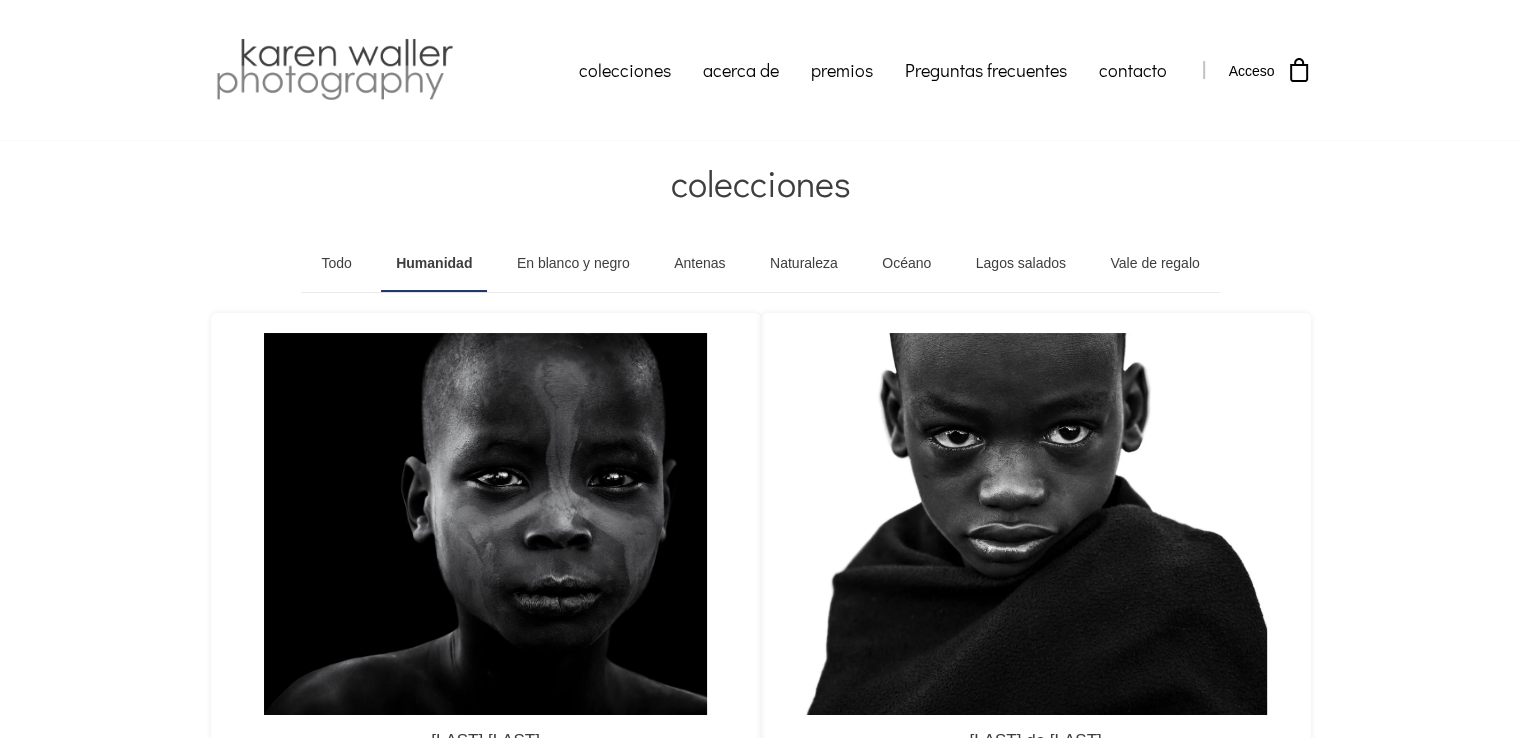 click on "En blanco y negro" at bounding box center [573, 263] 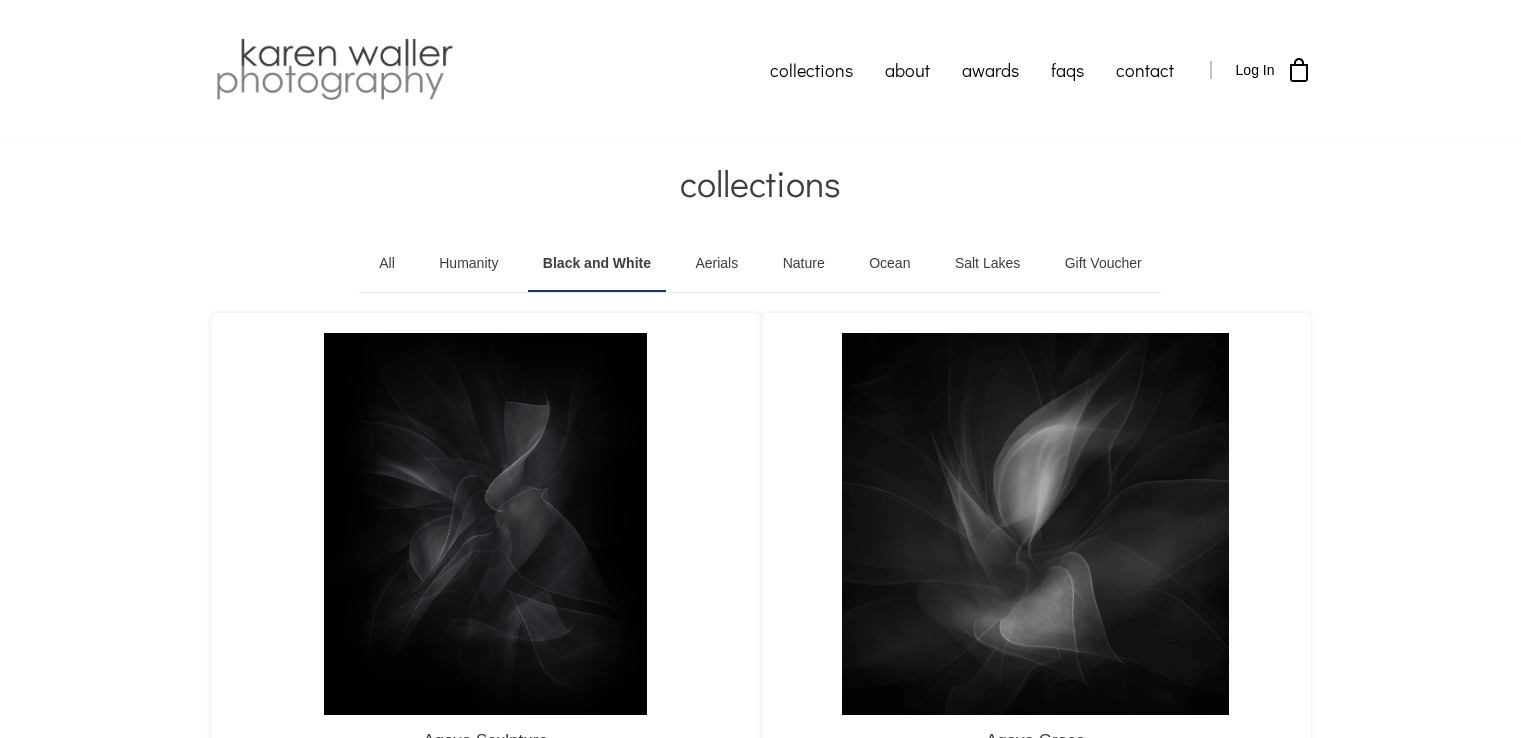 scroll, scrollTop: 0, scrollLeft: 0, axis: both 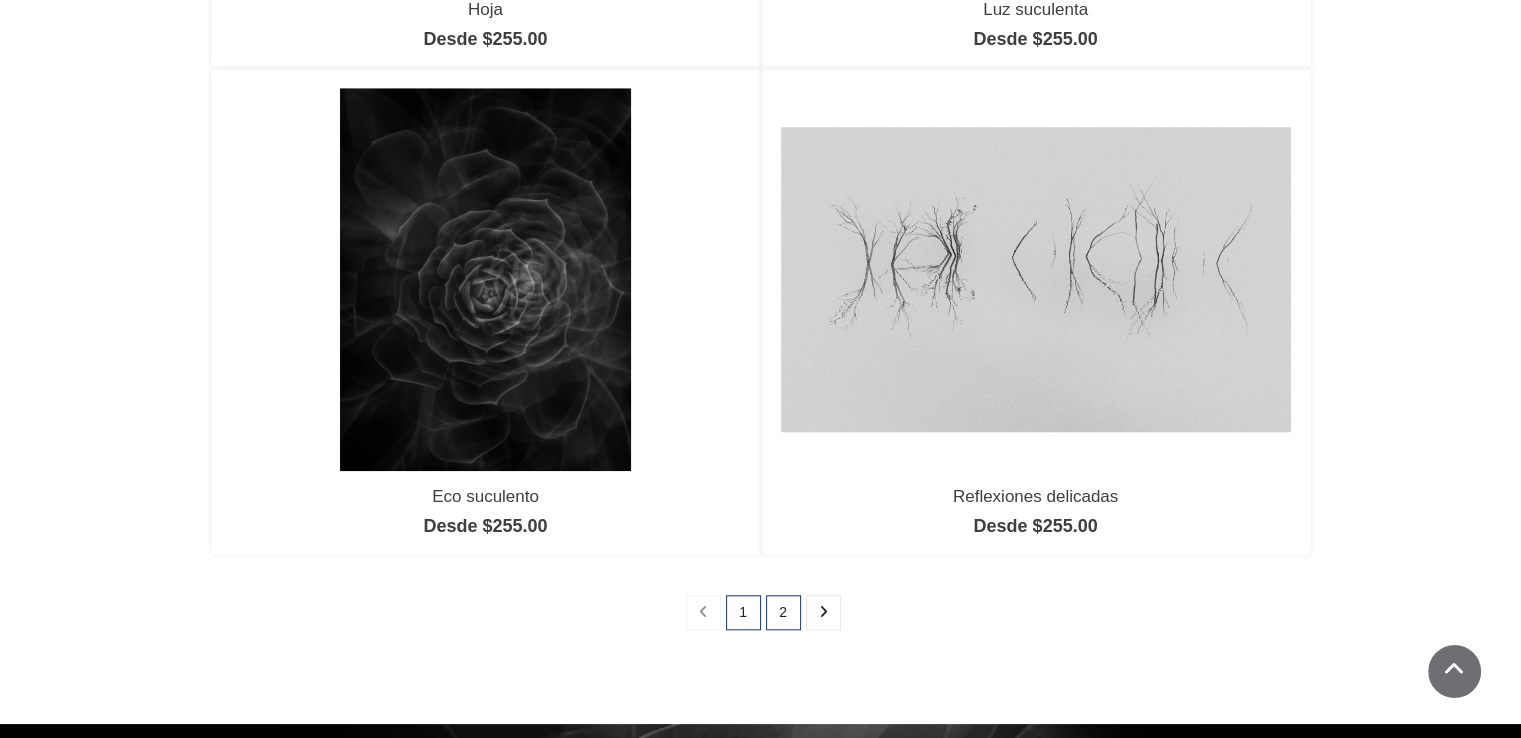 click on "2" at bounding box center [783, 612] 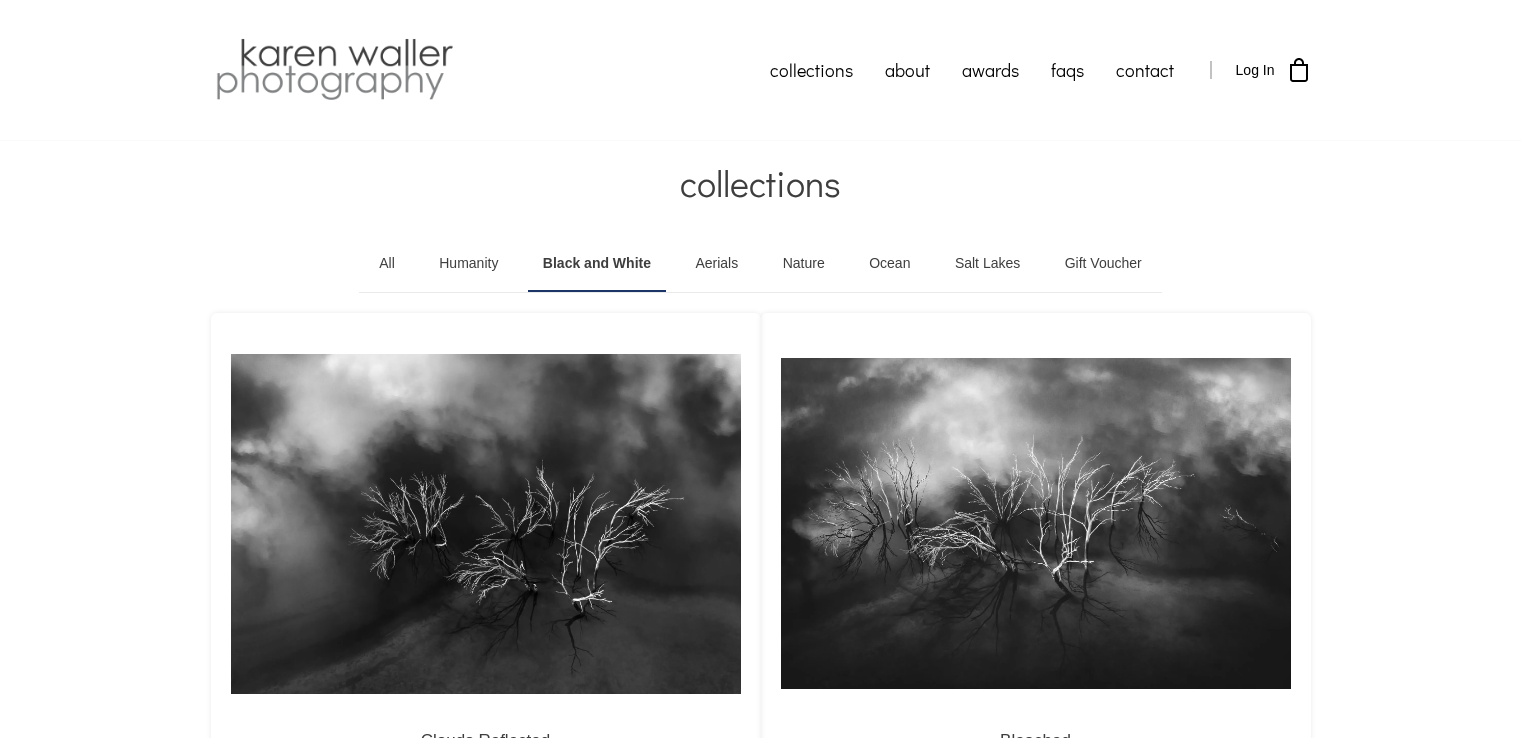 scroll, scrollTop: 0, scrollLeft: 0, axis: both 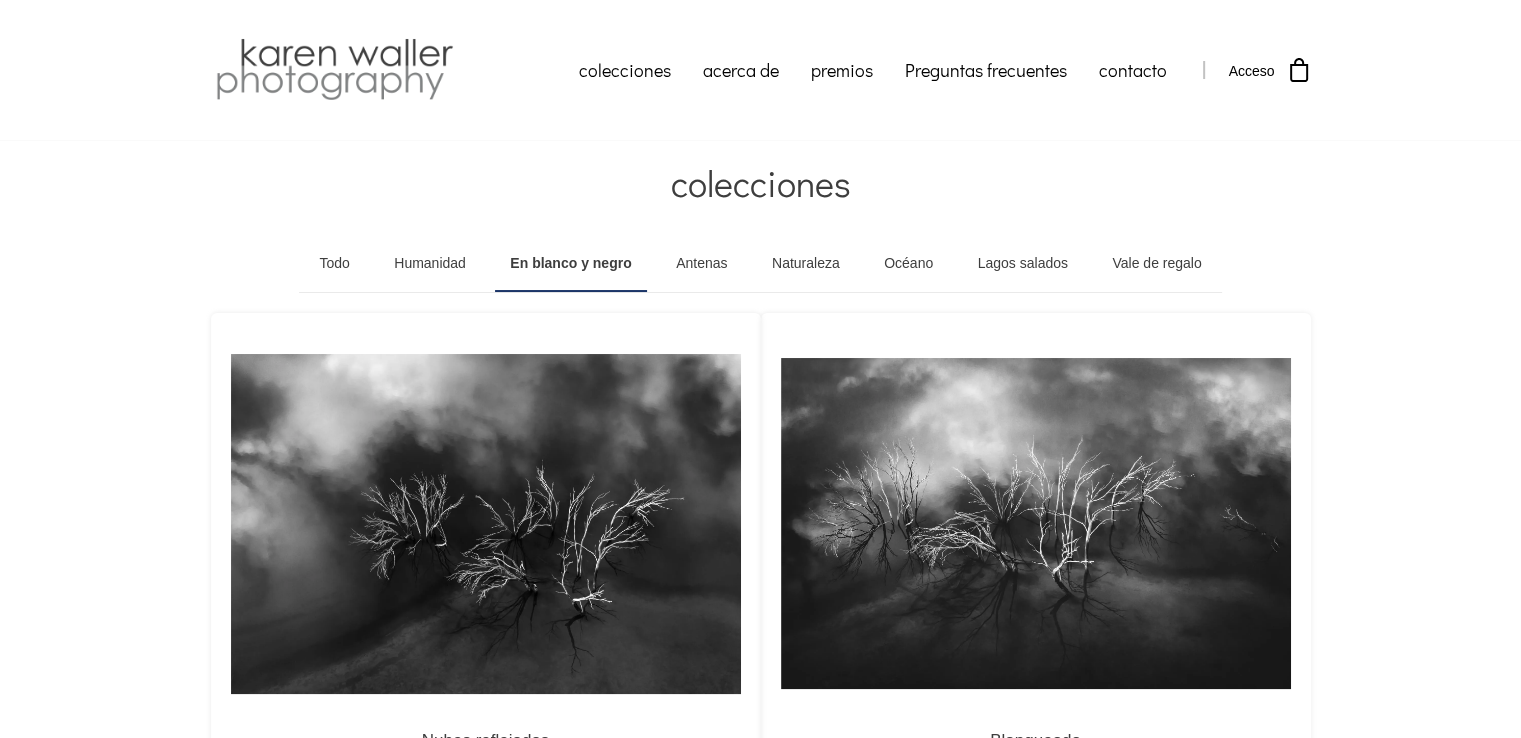 click on "Antenas" at bounding box center [701, 263] 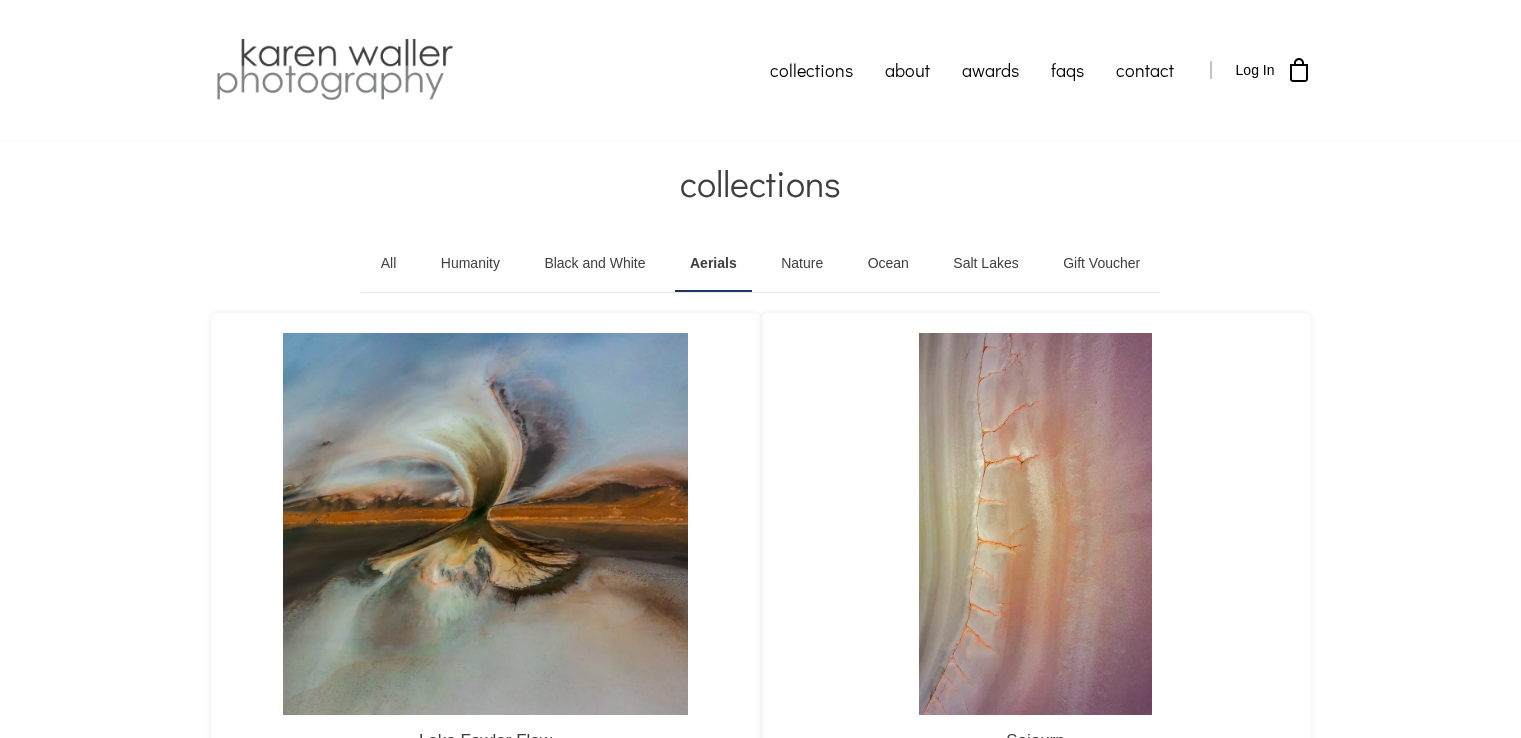 scroll, scrollTop: 0, scrollLeft: 0, axis: both 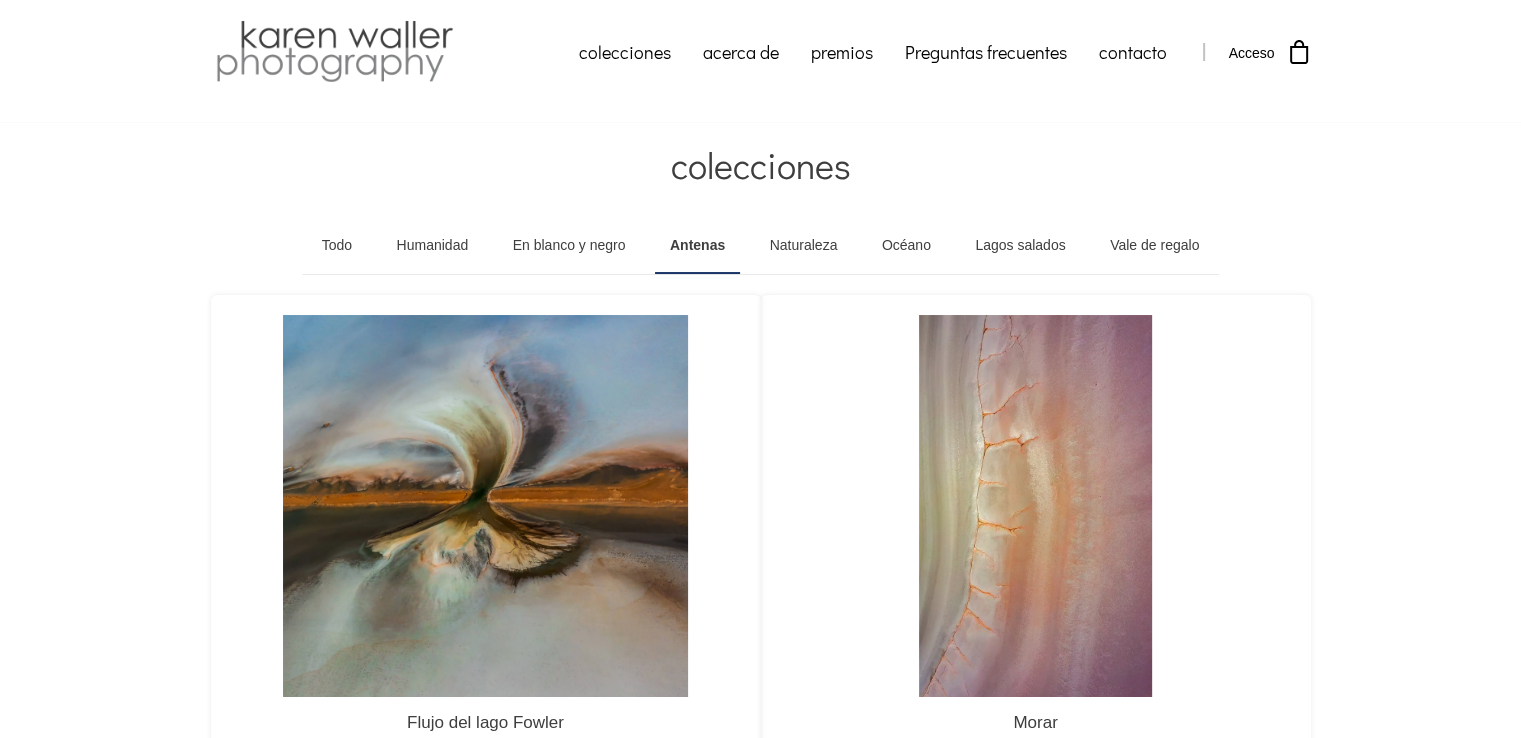 click on "Océano" at bounding box center [906, 245] 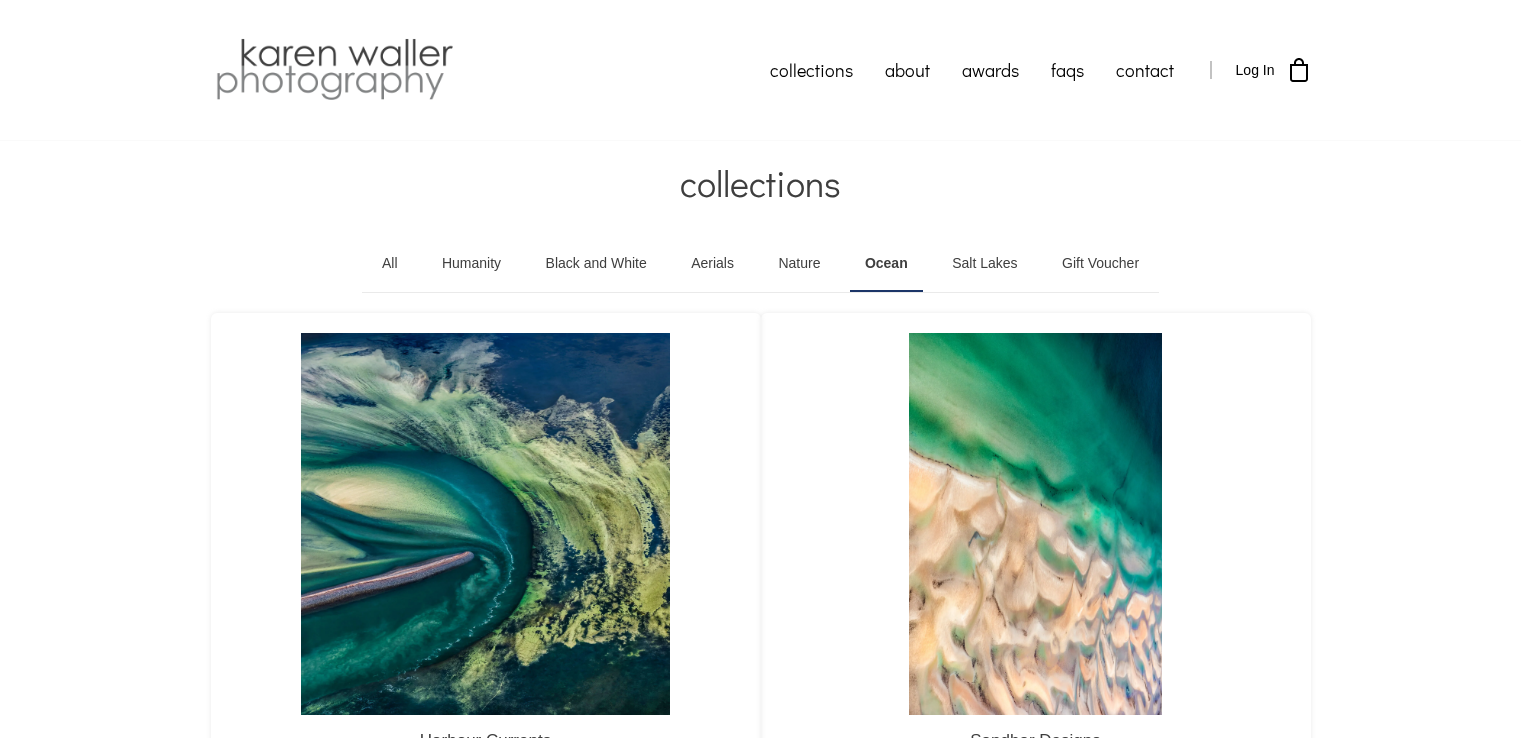 scroll, scrollTop: 0, scrollLeft: 0, axis: both 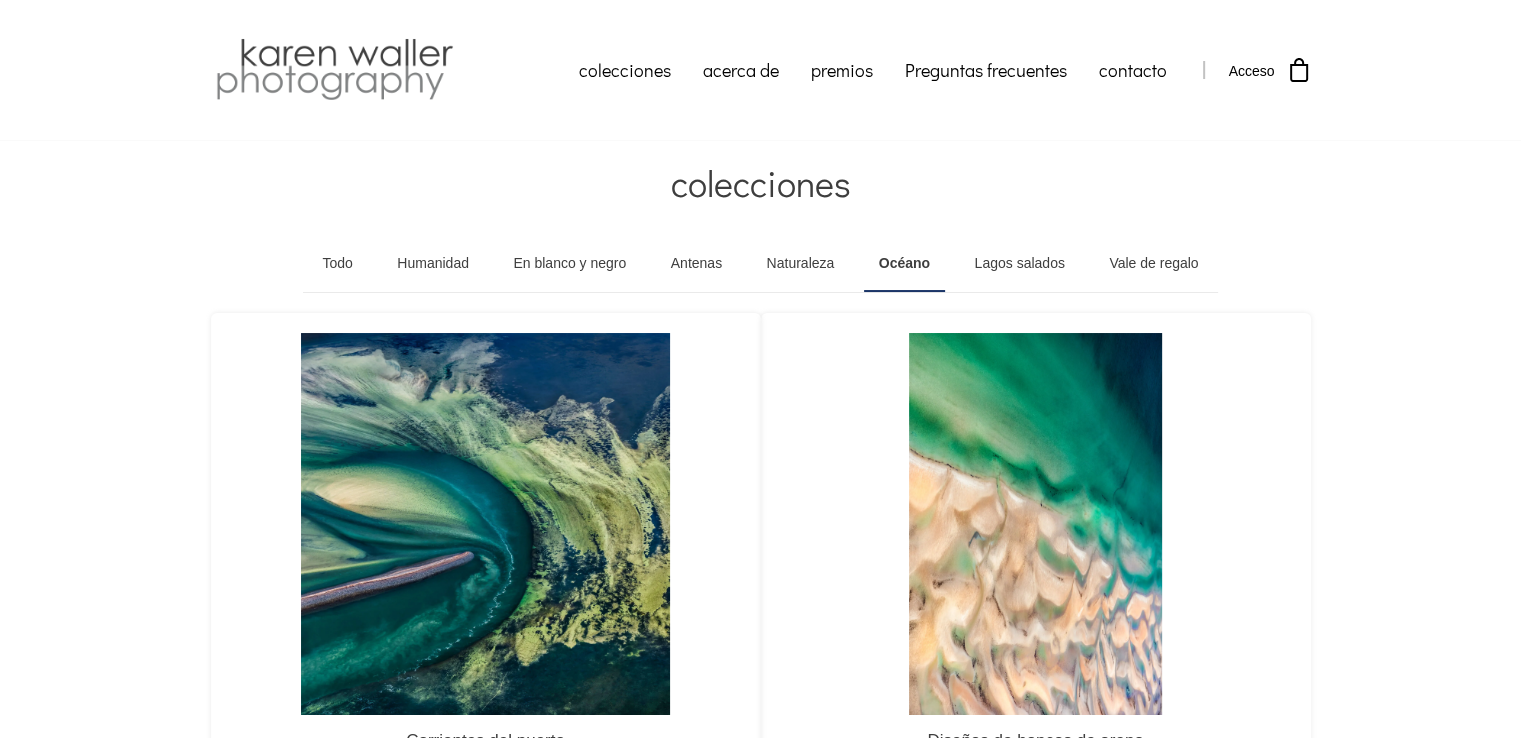 click on "Lagos salados" at bounding box center [1019, 263] 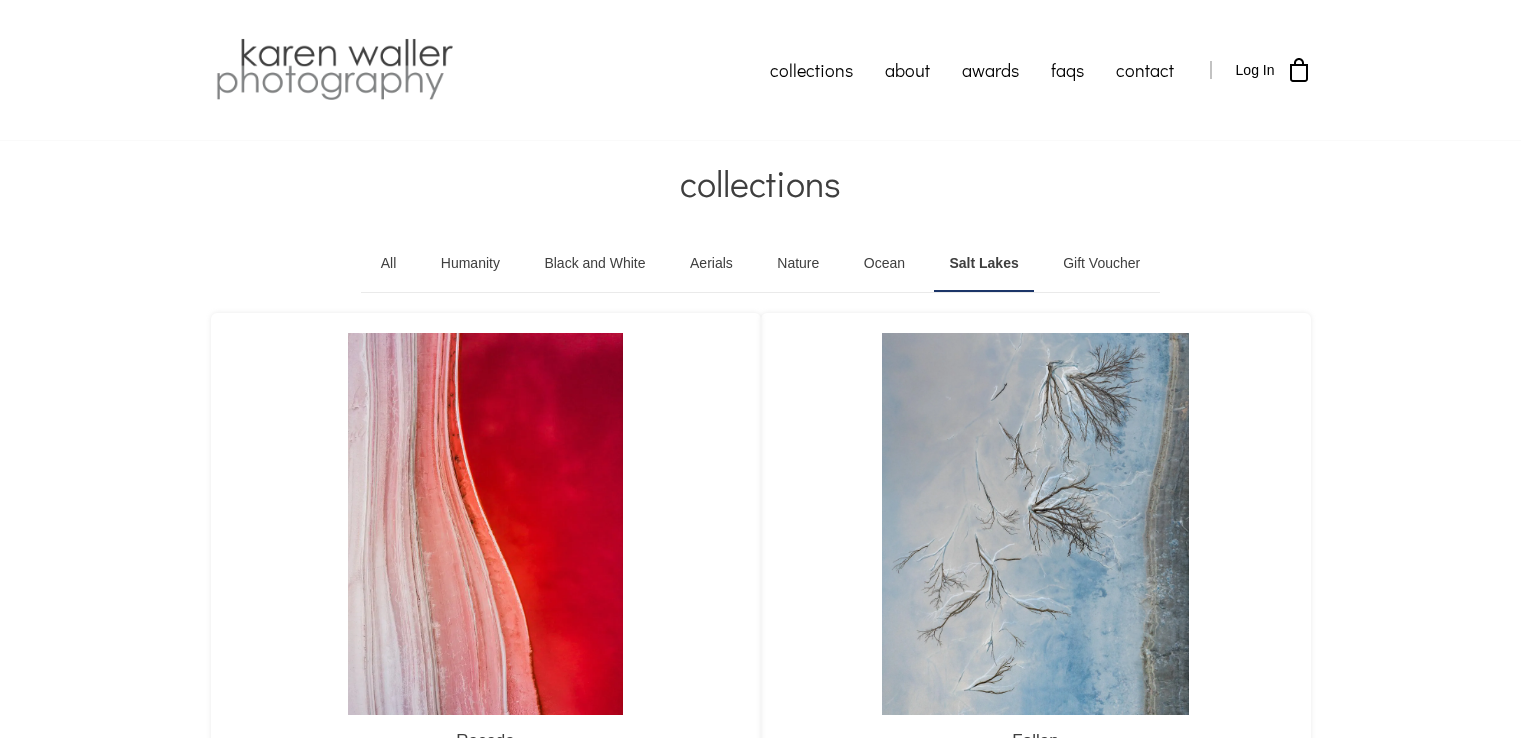 scroll, scrollTop: 0, scrollLeft: 0, axis: both 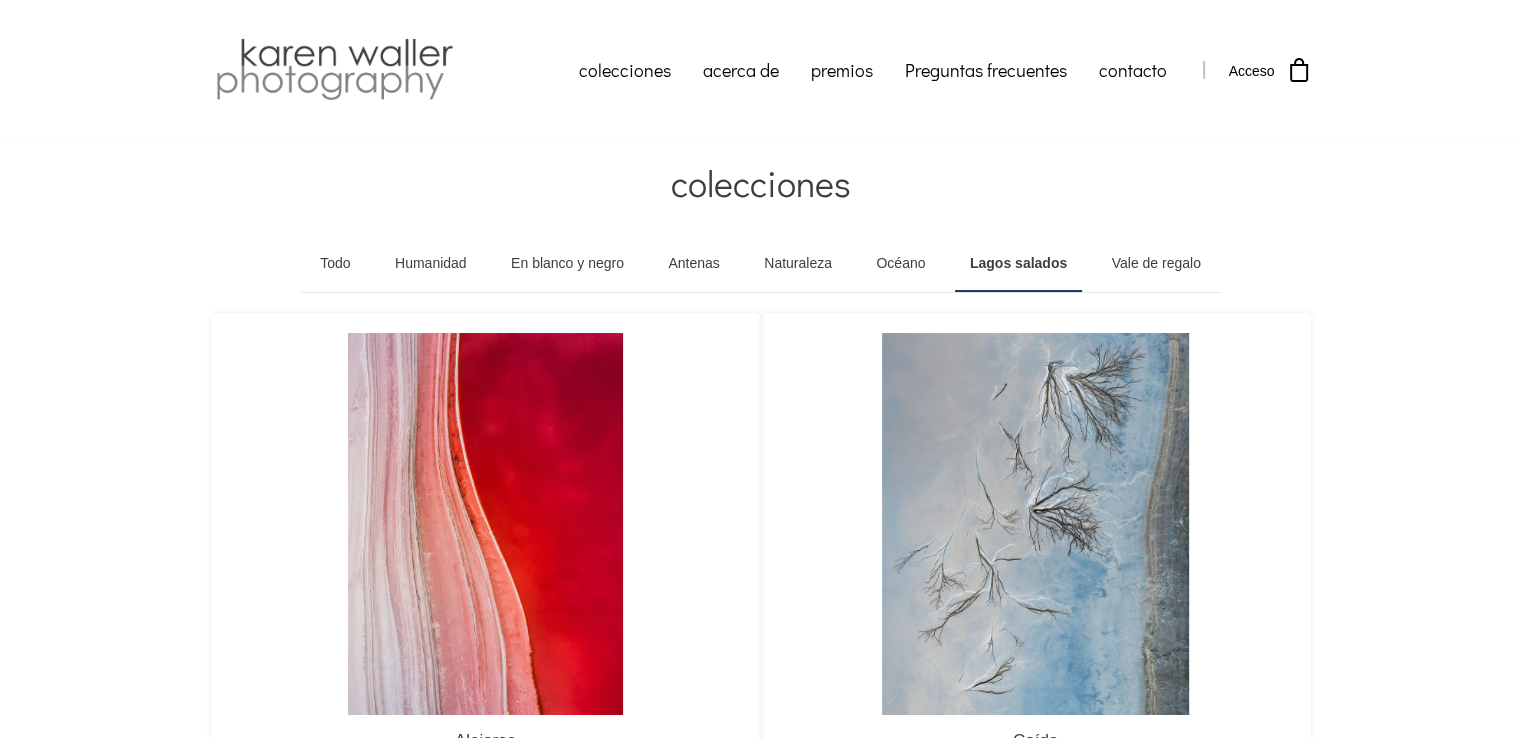 click on "Vale de regalo" at bounding box center [1156, 263] 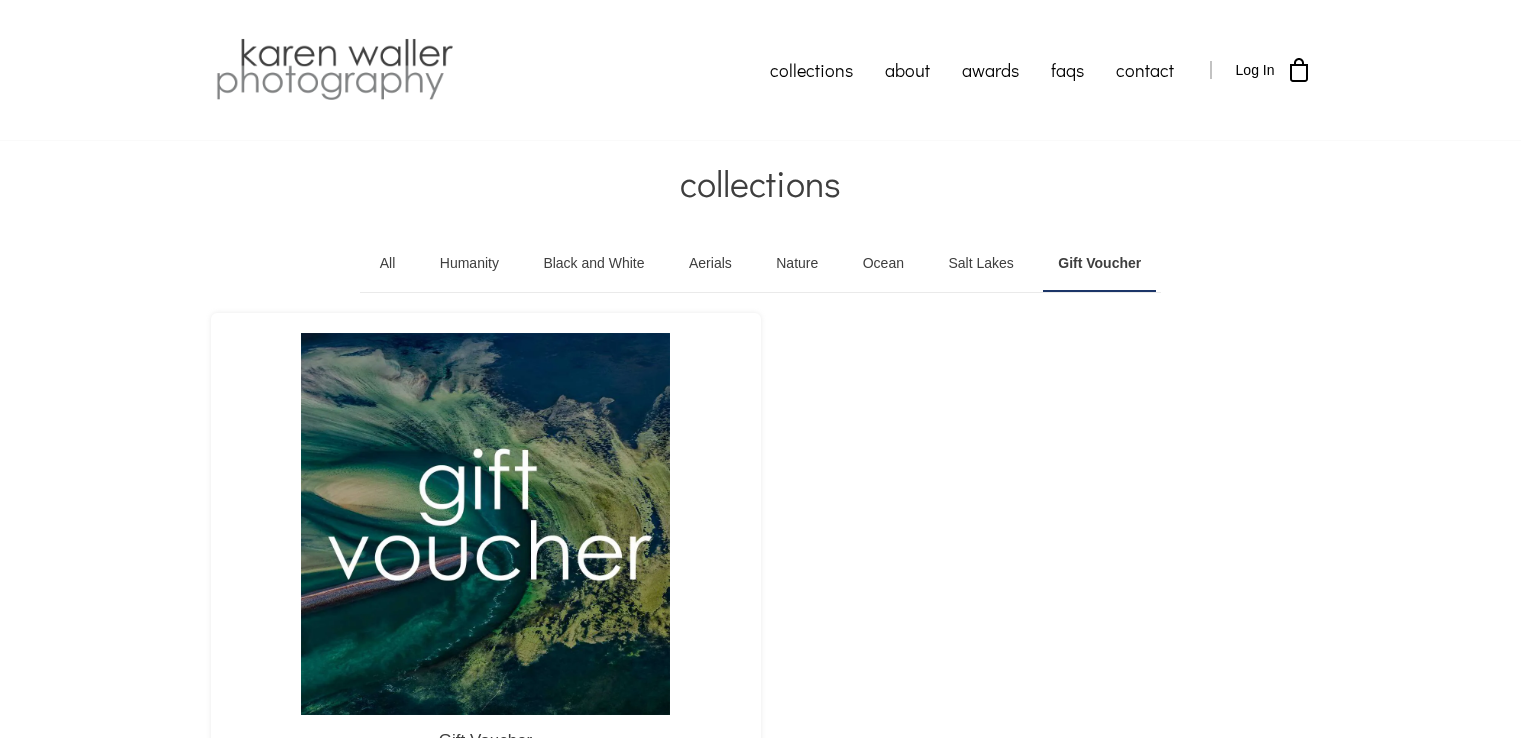scroll, scrollTop: 0, scrollLeft: 0, axis: both 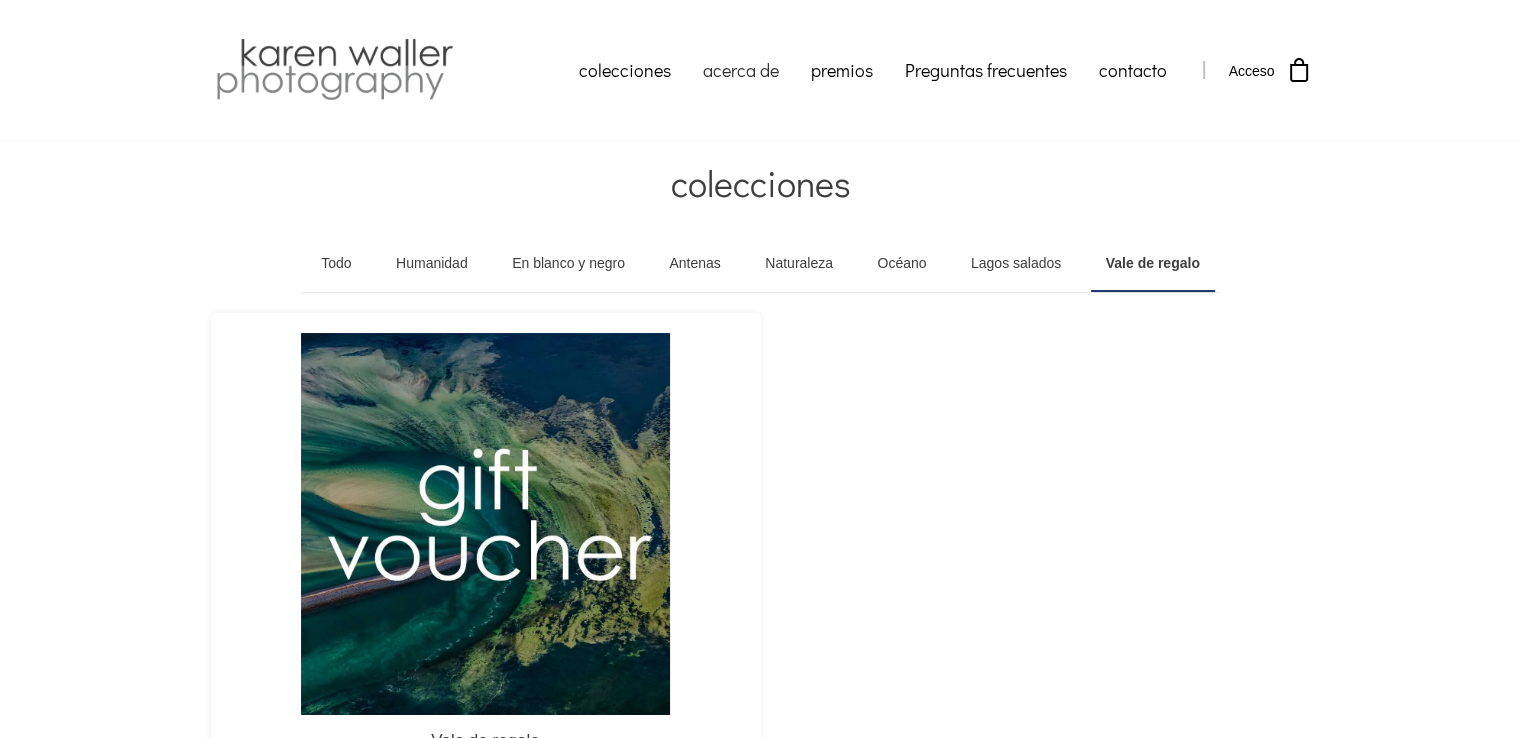 click on "acerca de" at bounding box center [741, 70] 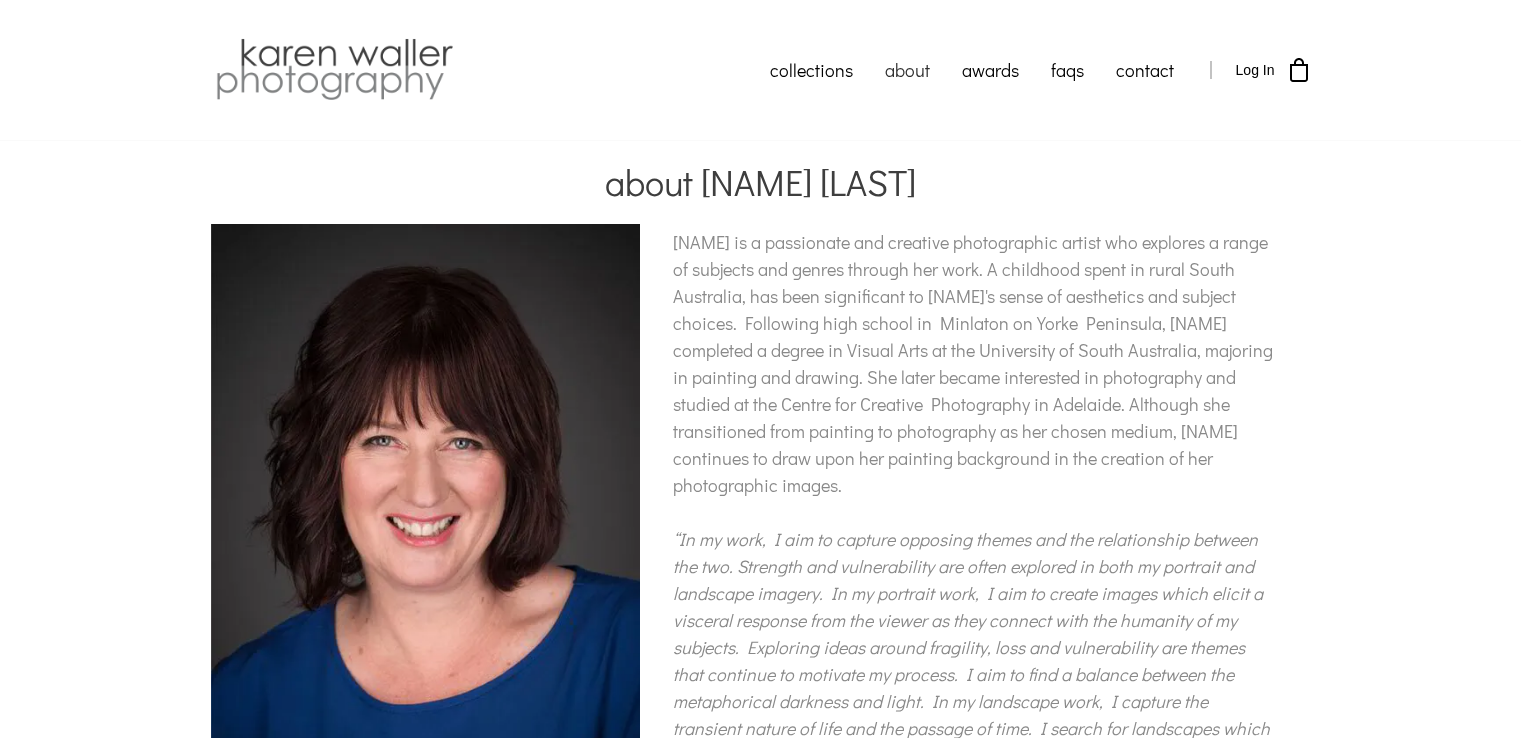 scroll, scrollTop: 0, scrollLeft: 0, axis: both 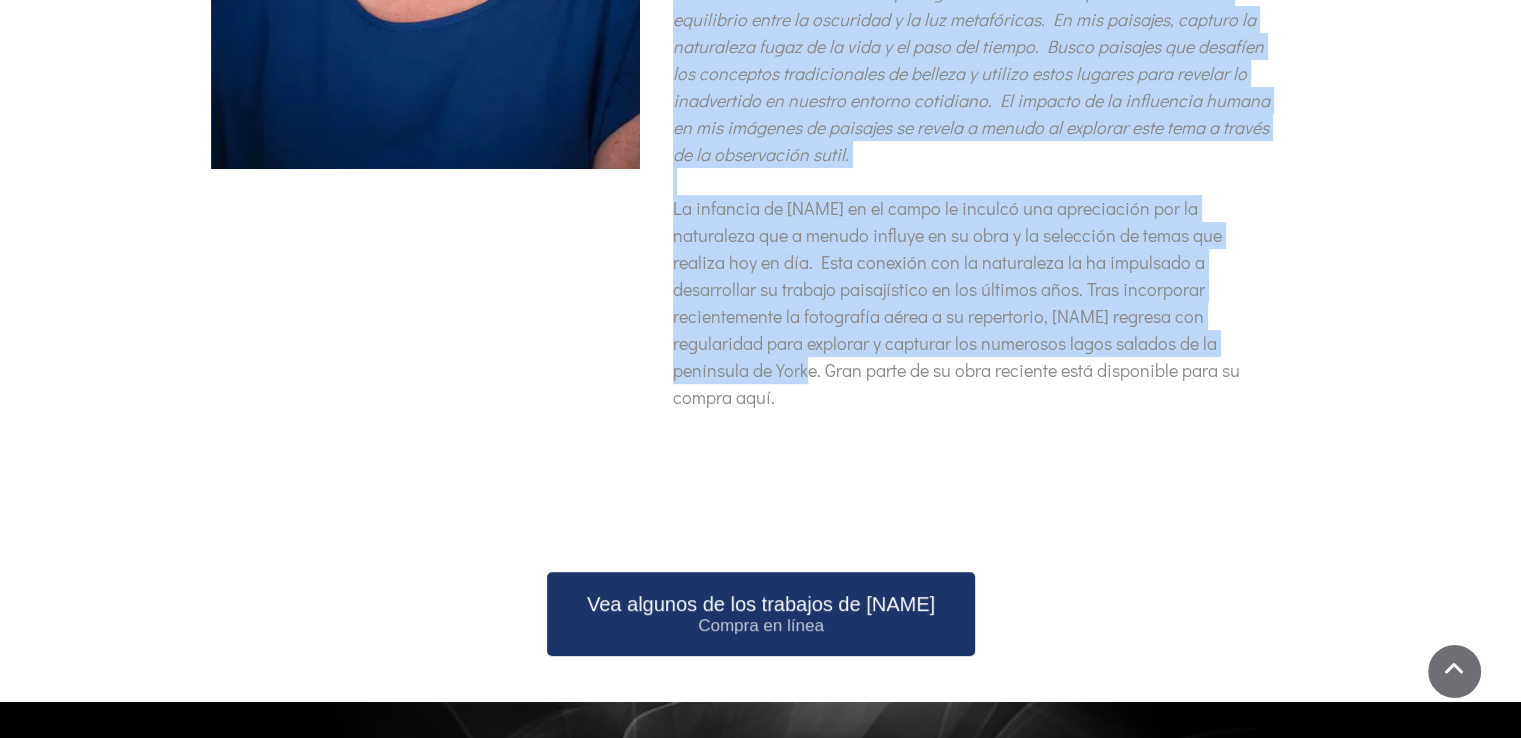 drag, startPoint x: 668, startPoint y: 242, endPoint x: 1084, endPoint y: 345, distance: 428.56155 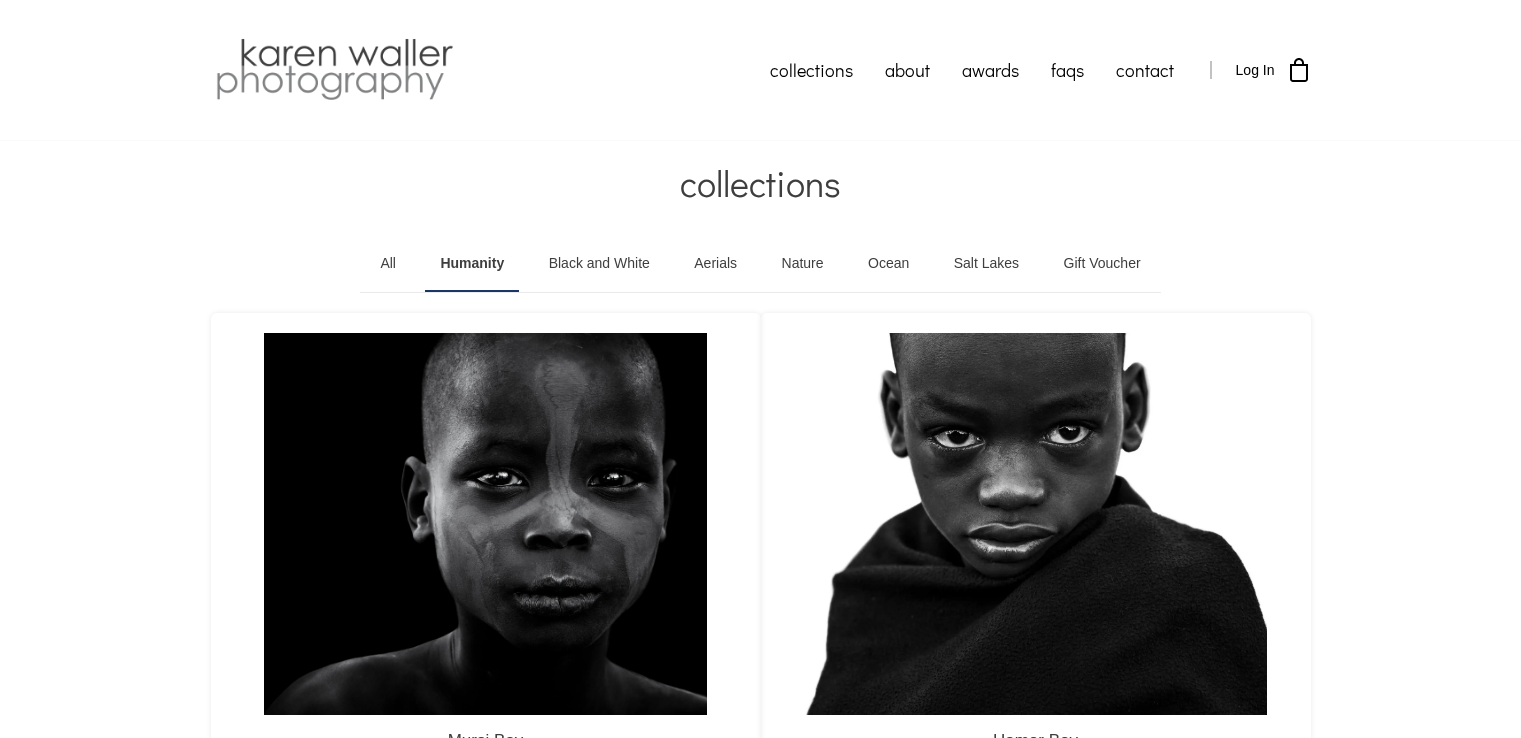 scroll, scrollTop: 0, scrollLeft: 0, axis: both 